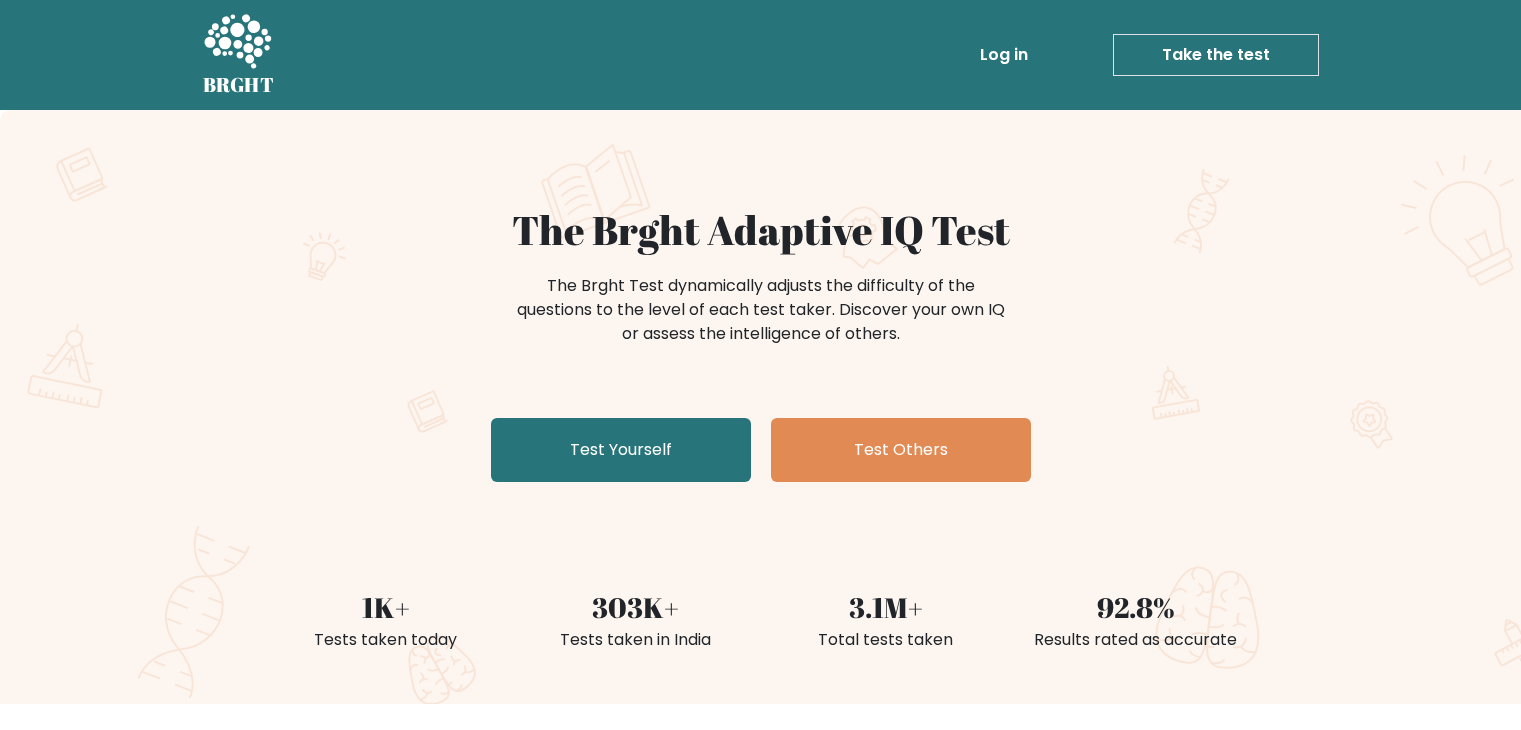 scroll, scrollTop: 0, scrollLeft: 0, axis: both 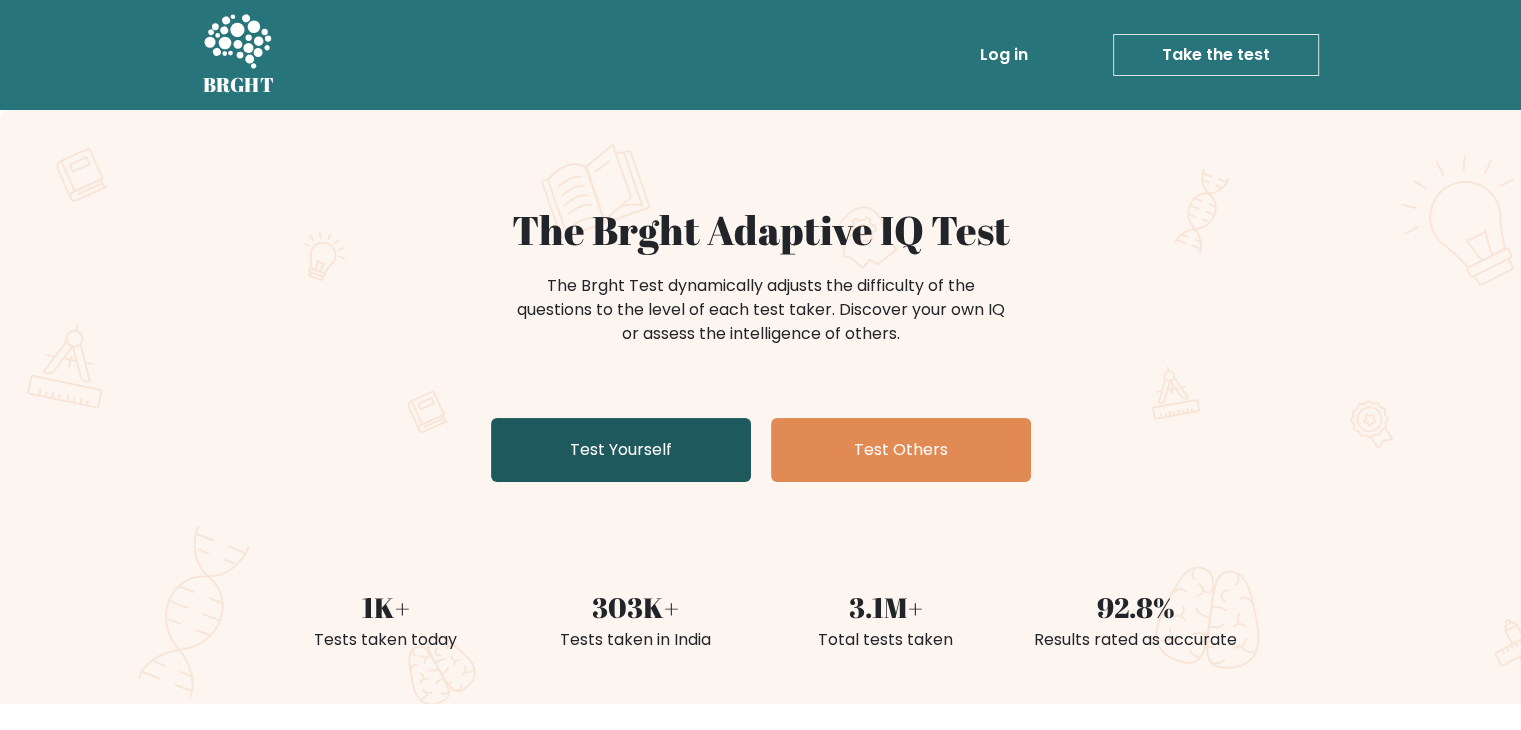click on "Test Yourself" at bounding box center (621, 450) 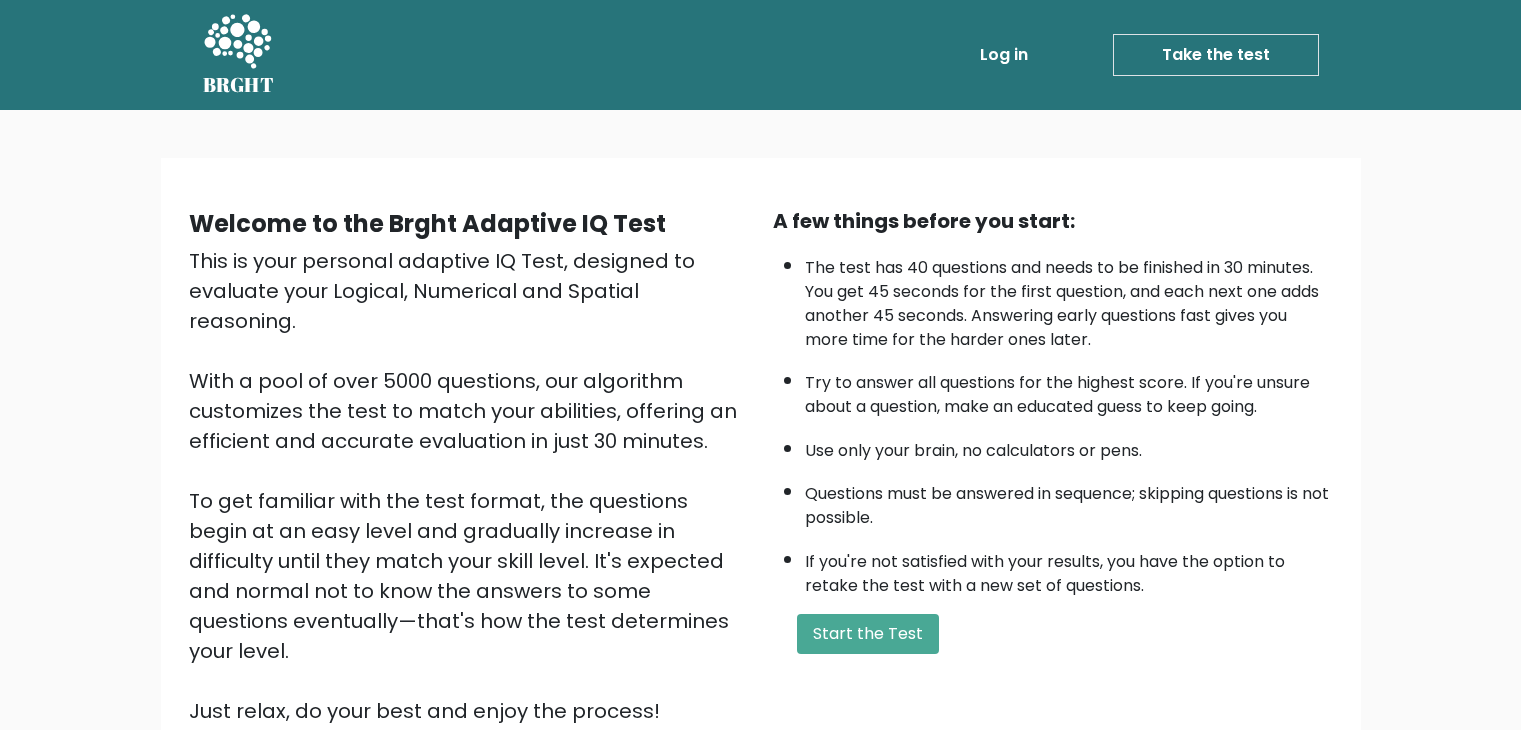 scroll, scrollTop: 0, scrollLeft: 0, axis: both 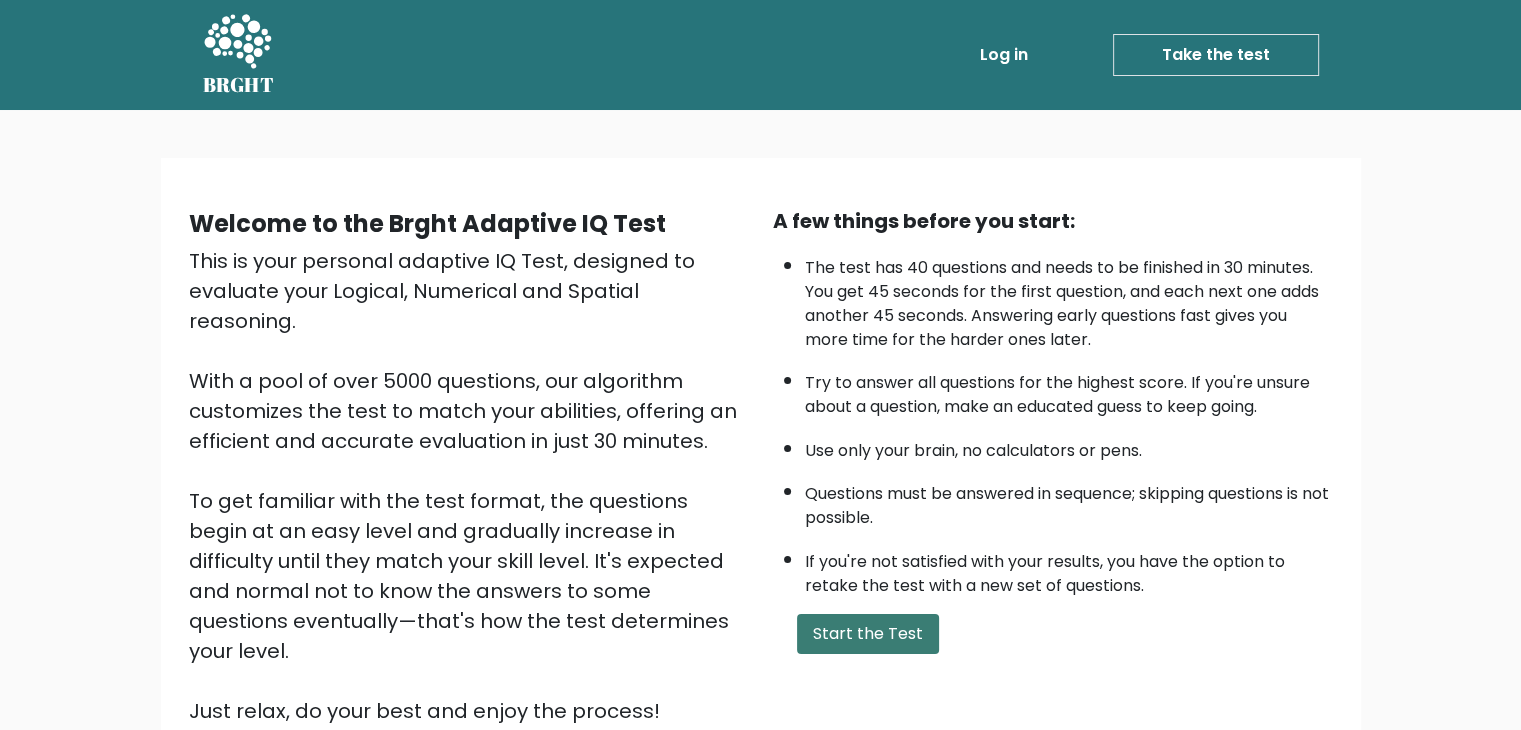 click on "Start the Test" at bounding box center (868, 634) 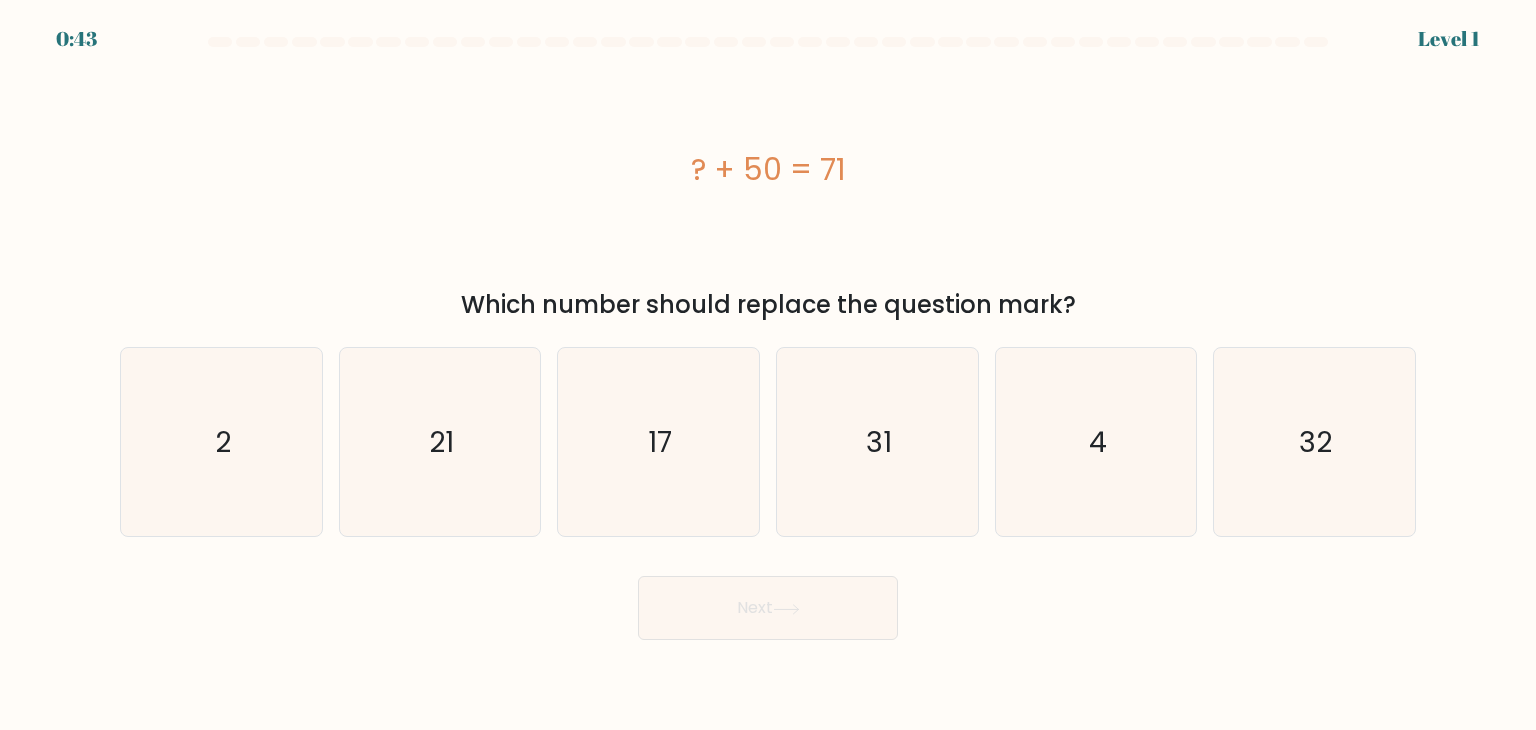 scroll, scrollTop: 0, scrollLeft: 0, axis: both 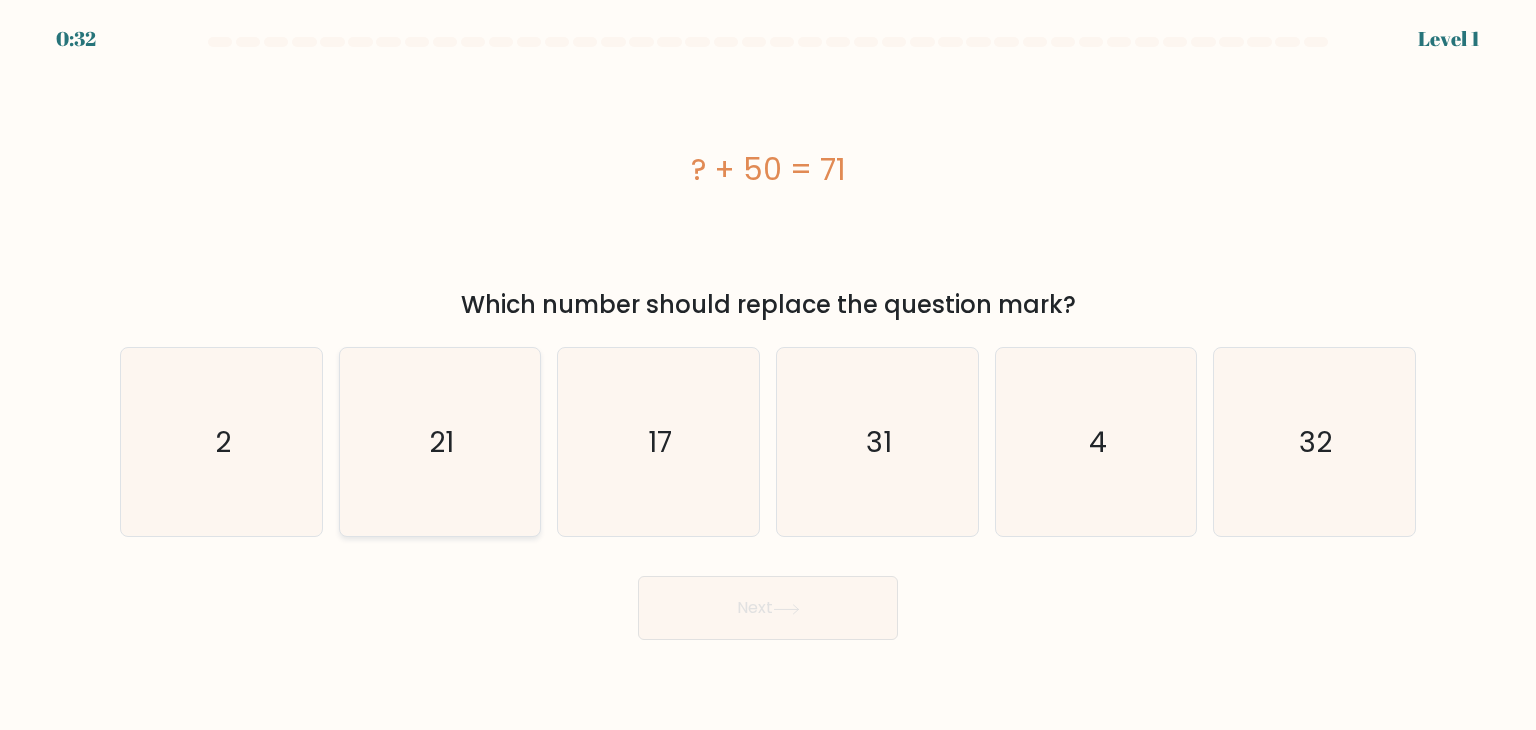 click on "21" 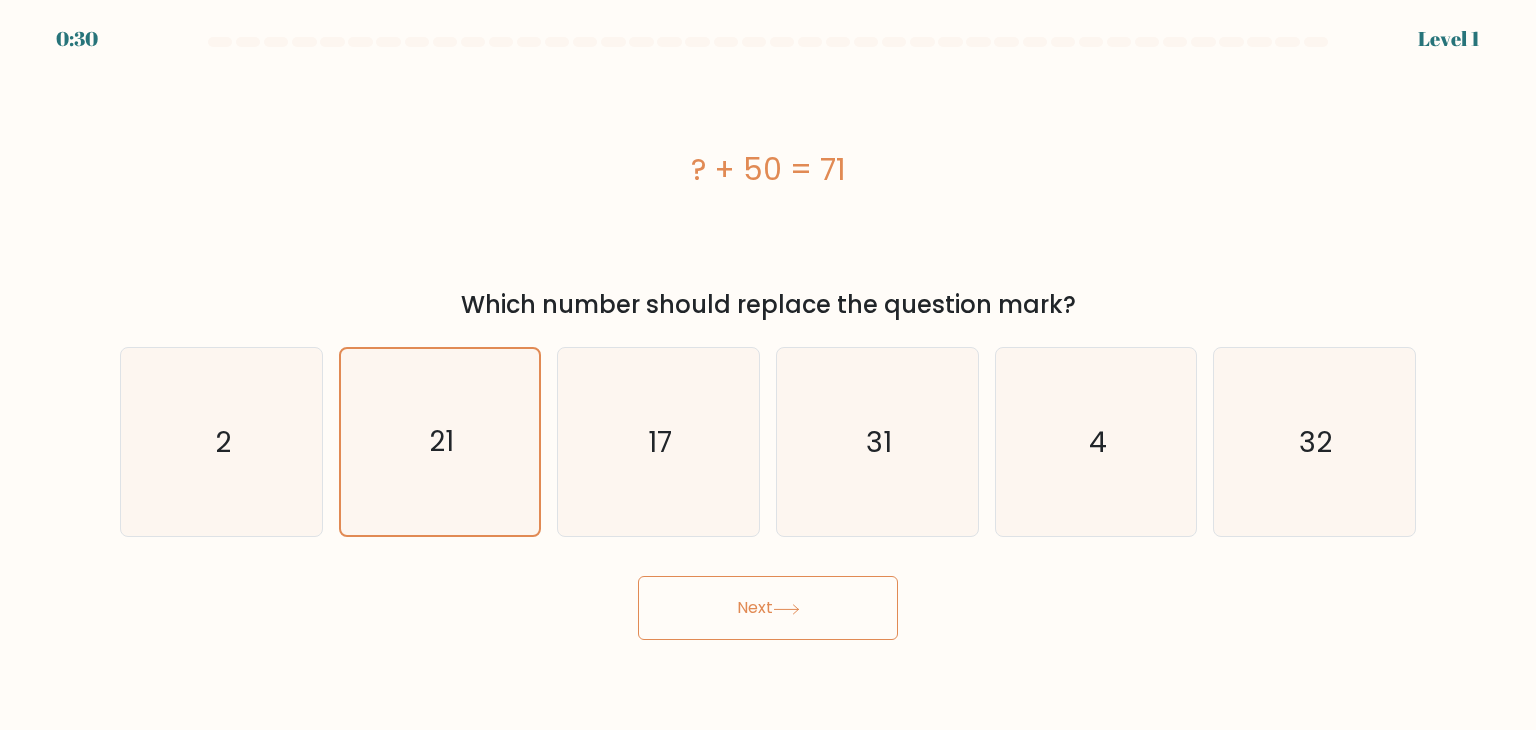 click 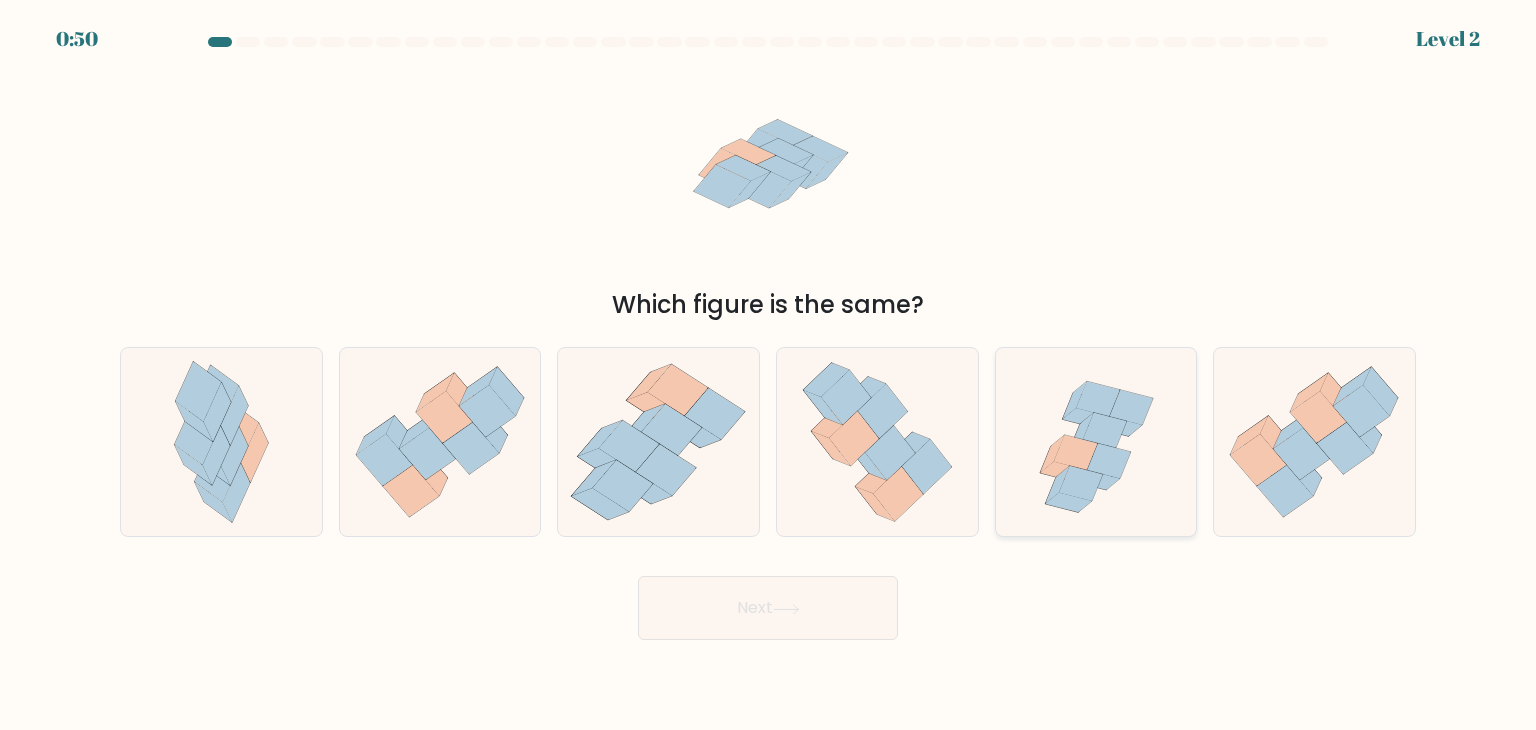 click 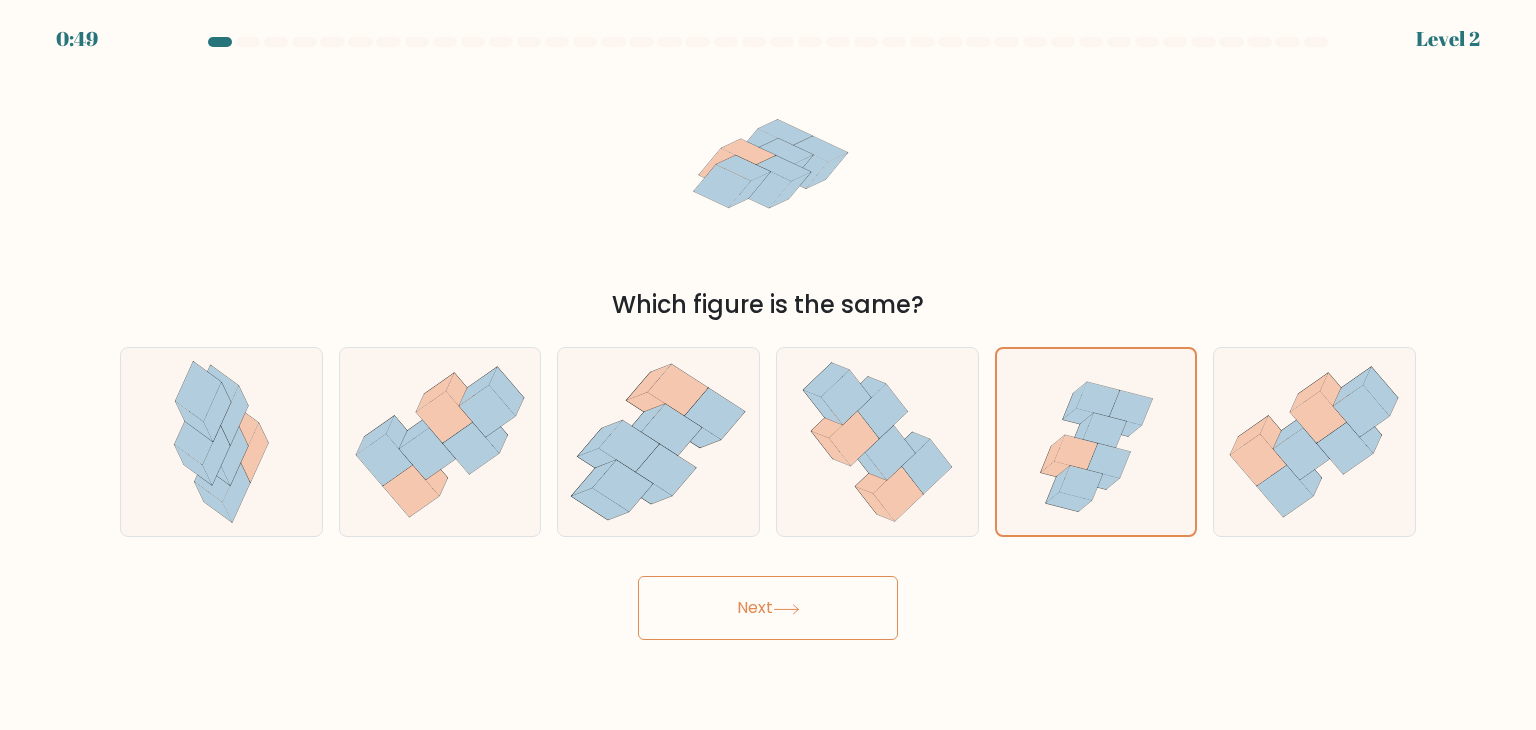 click on "Next" at bounding box center (768, 608) 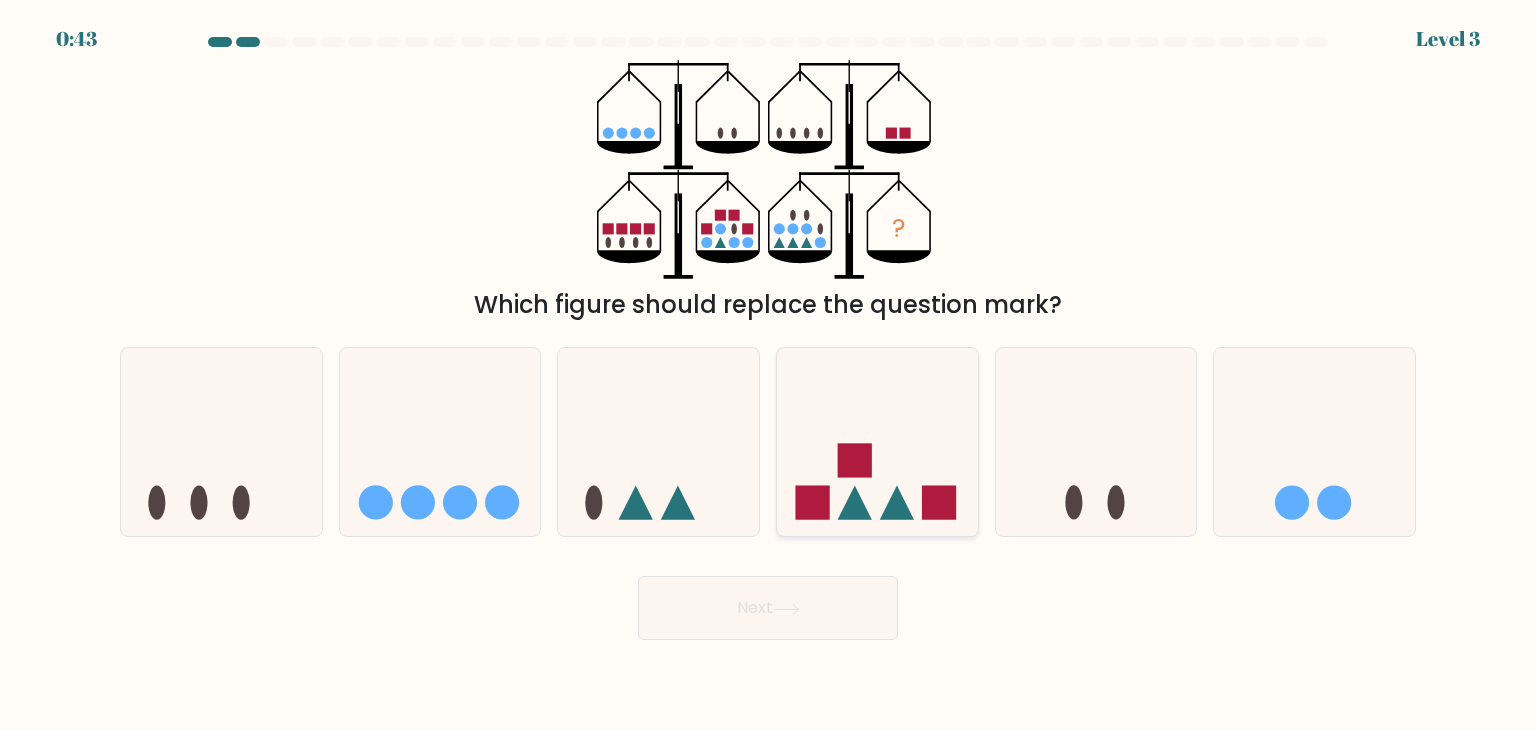 click 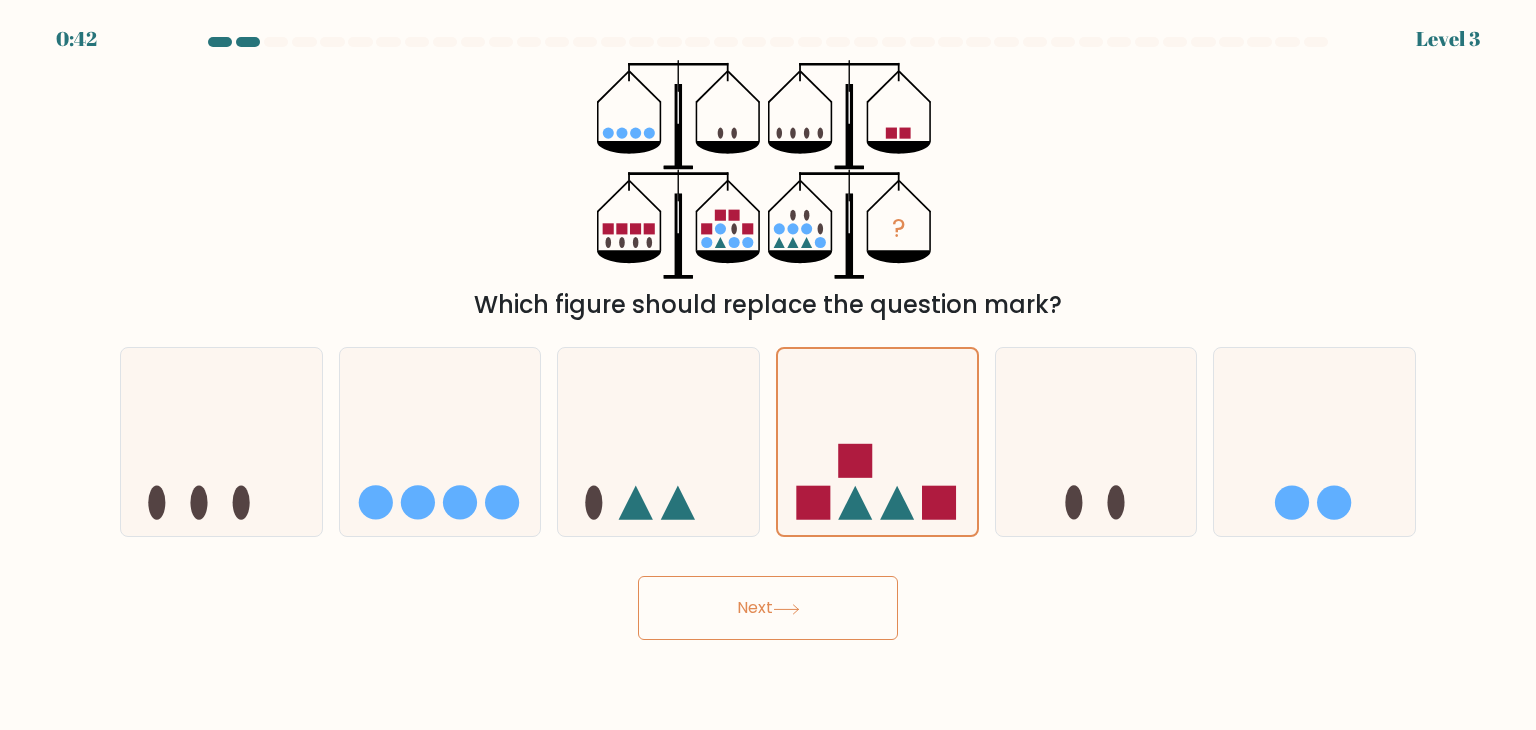 click 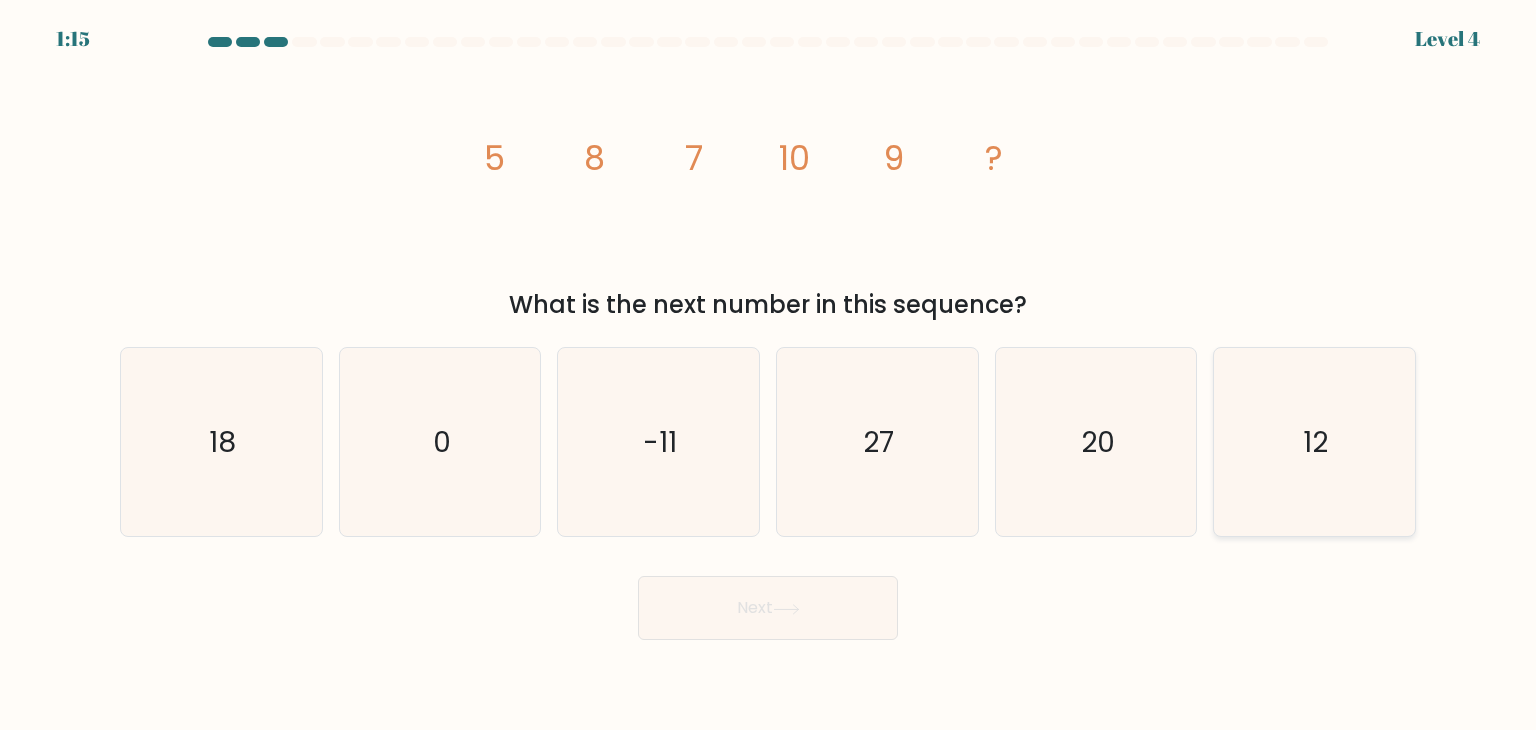 click on "12" 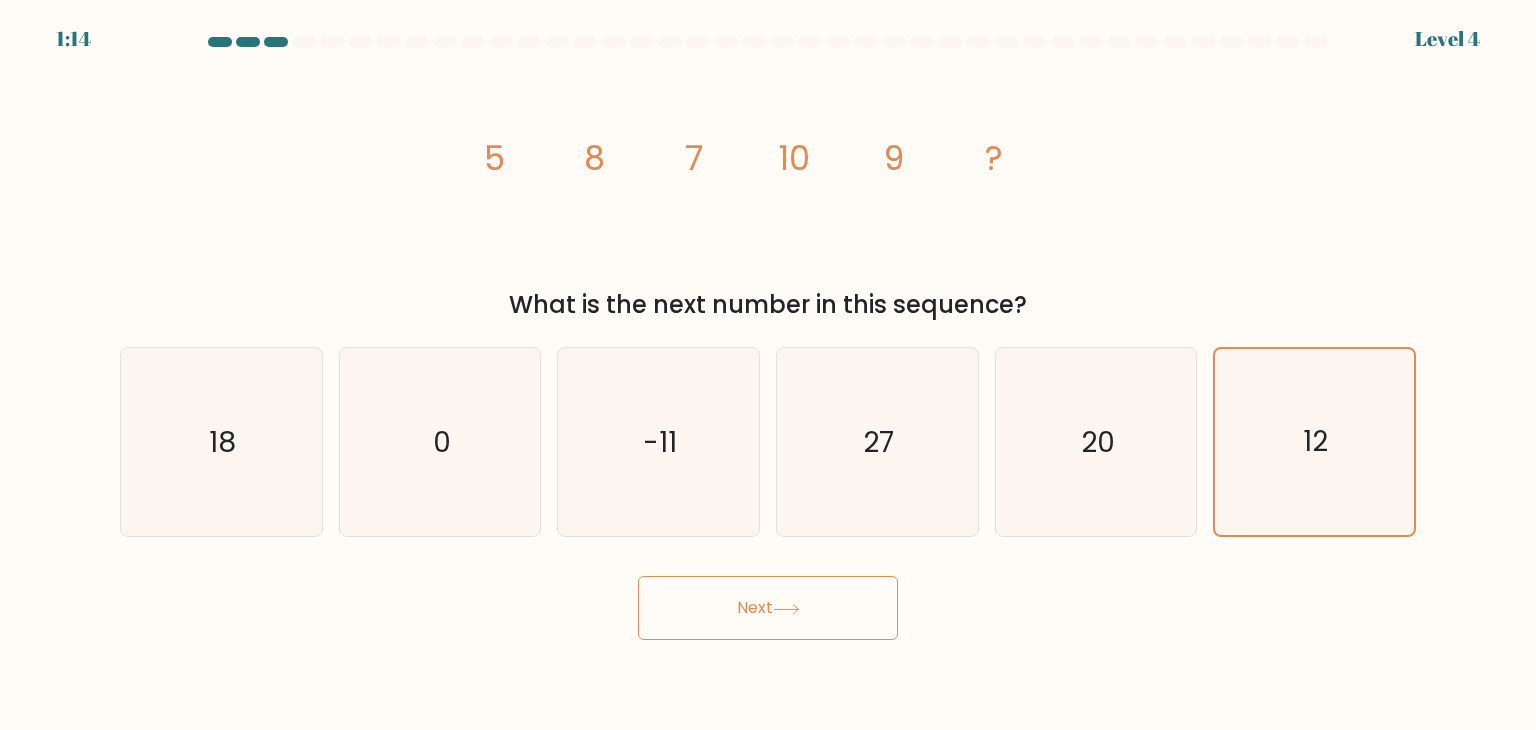 click on "Next" at bounding box center [768, 608] 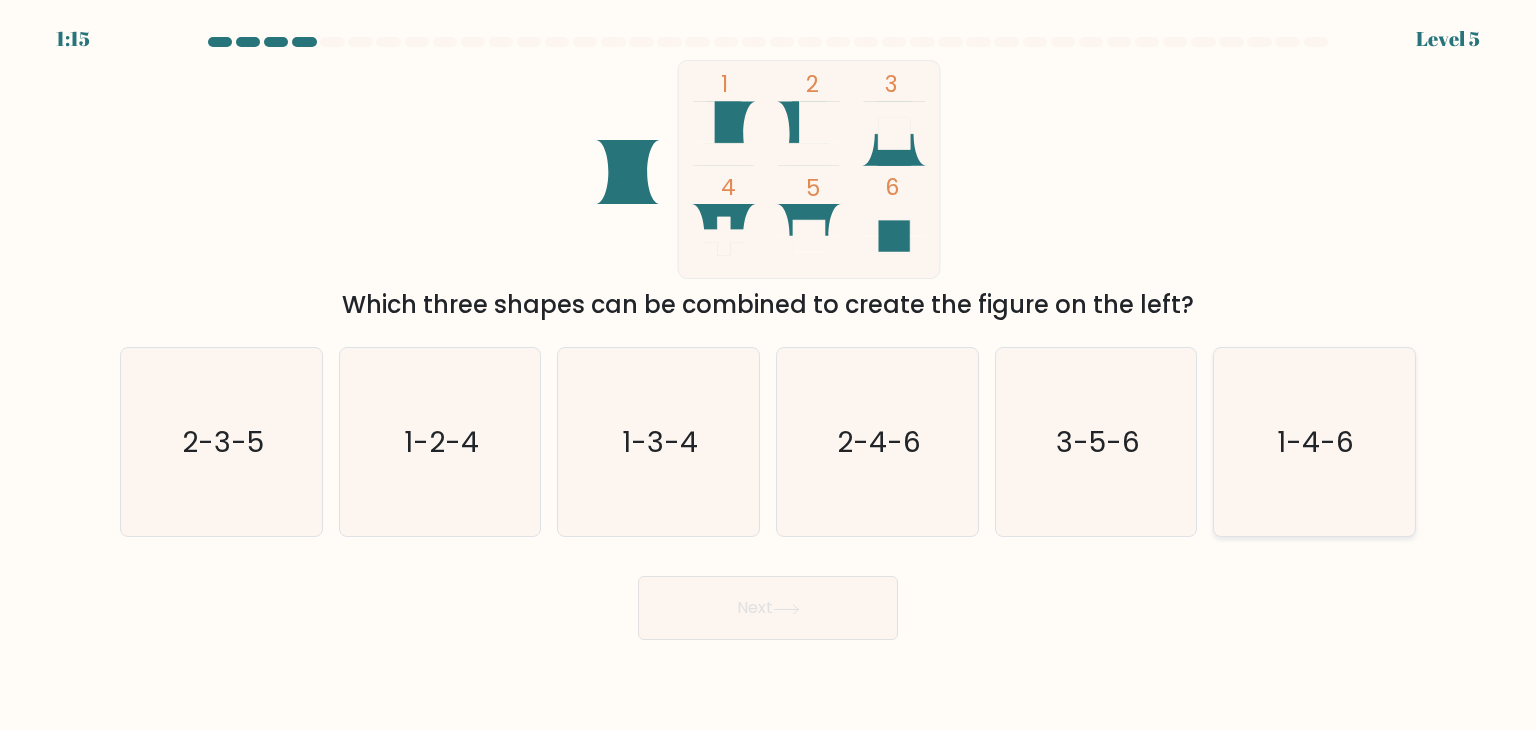 click on "1-4-6" 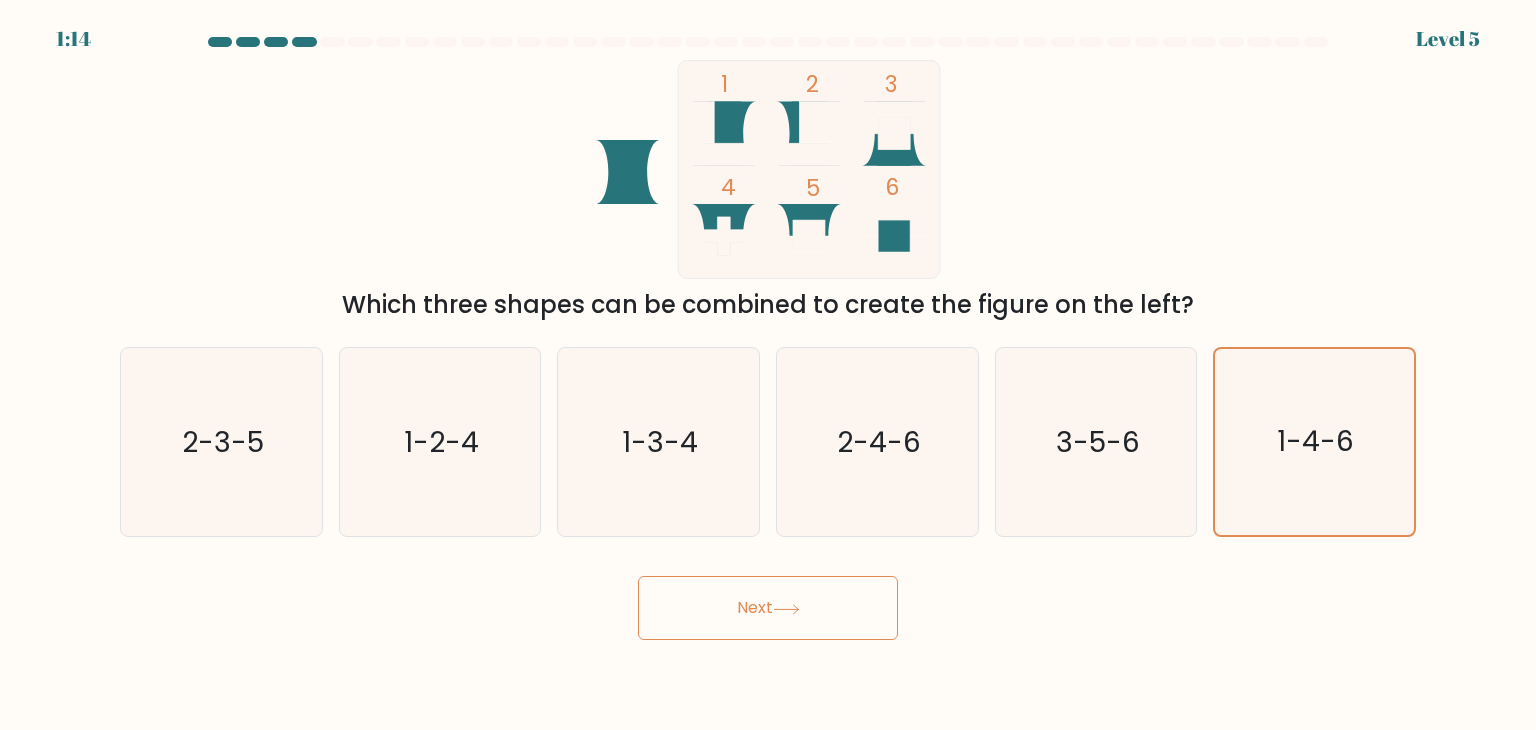 click on "Next" at bounding box center (768, 608) 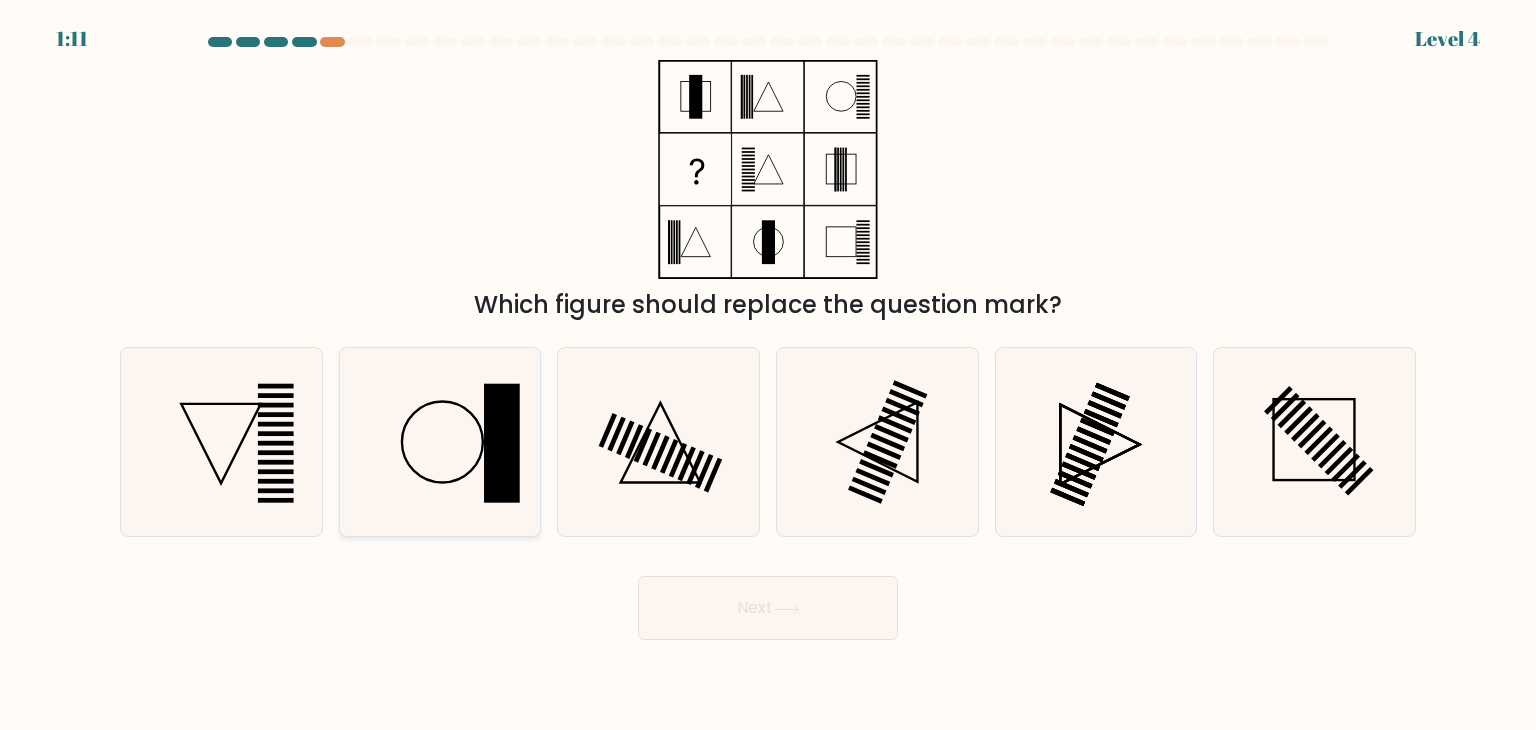 click 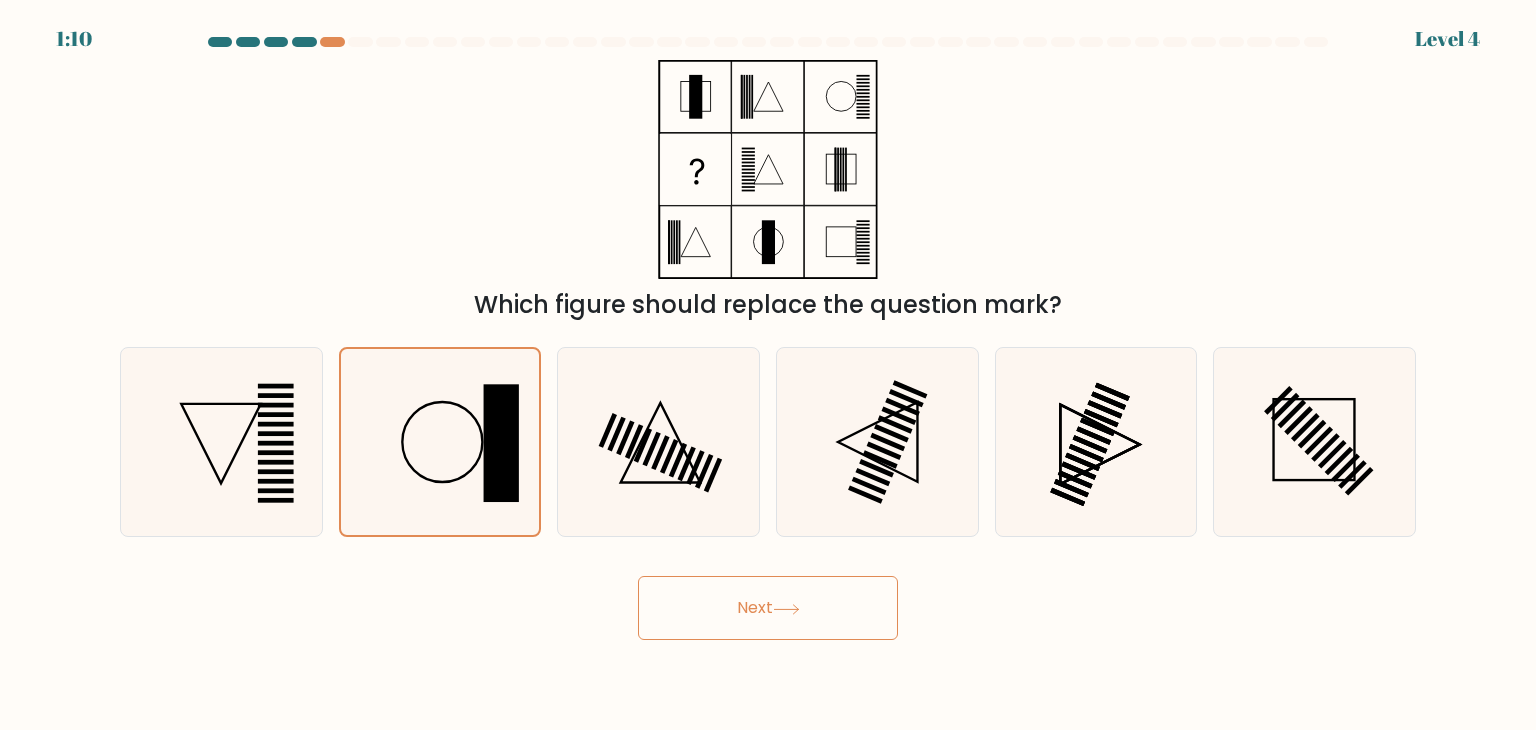 click on "Next" at bounding box center [768, 608] 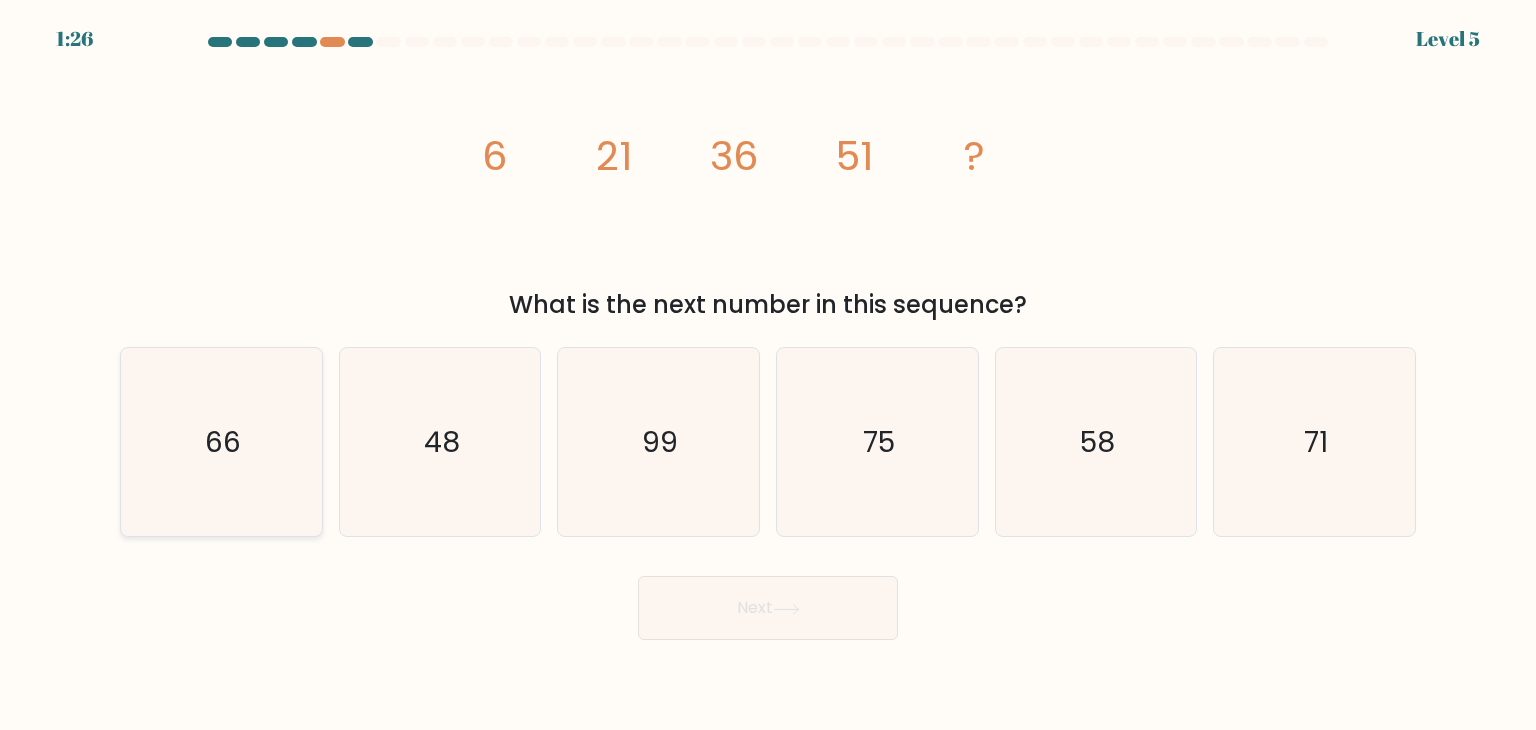click on "66" 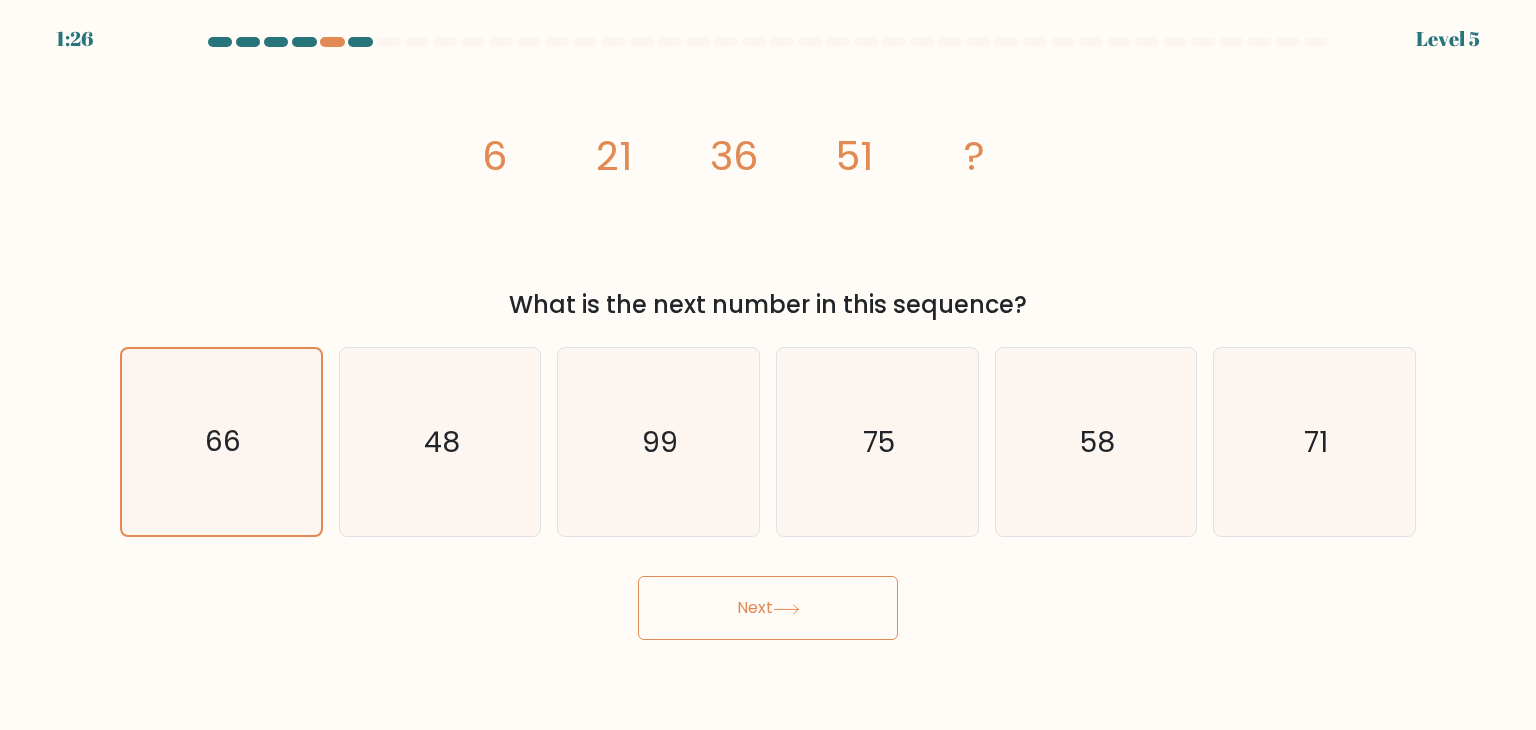click on "Next" at bounding box center [768, 608] 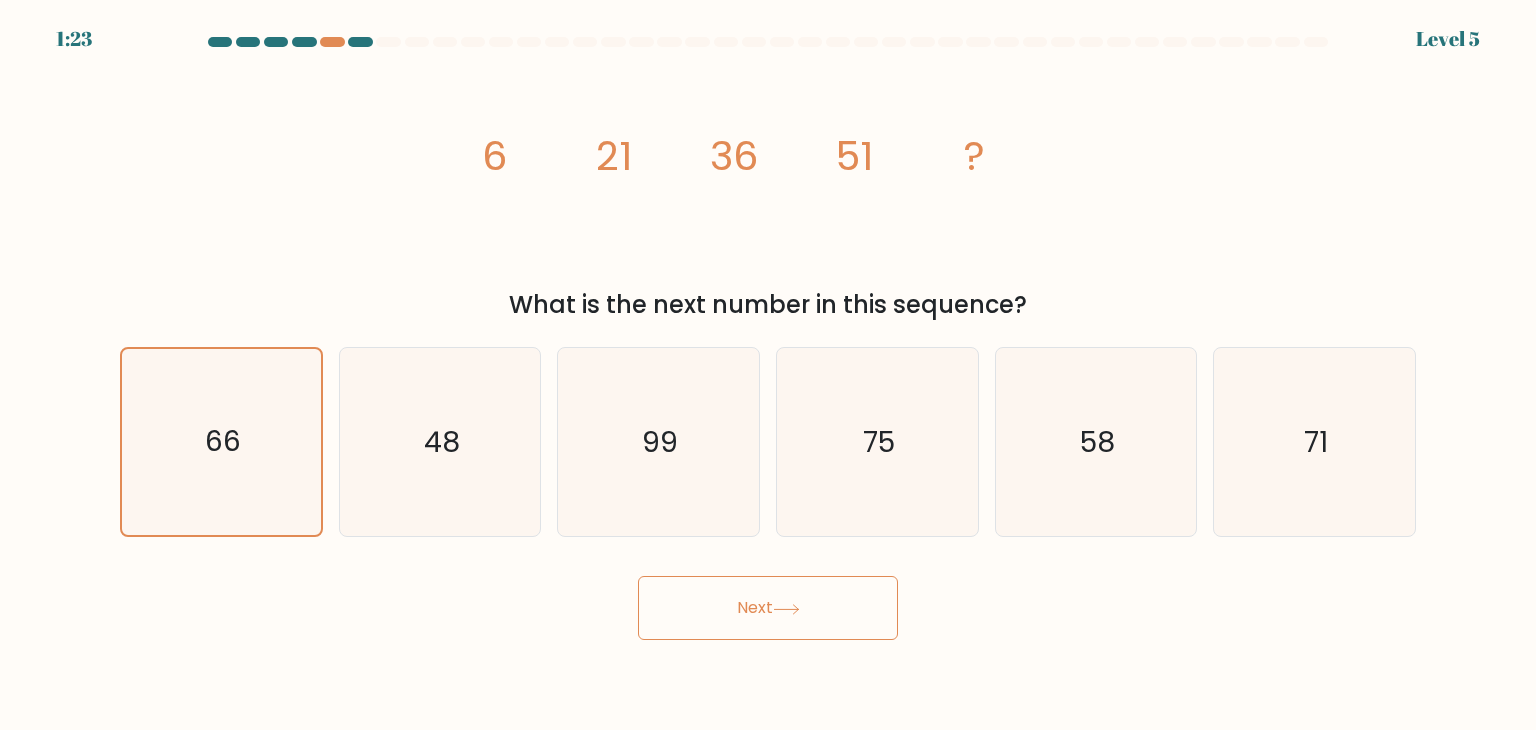 click on "Next" at bounding box center (768, 608) 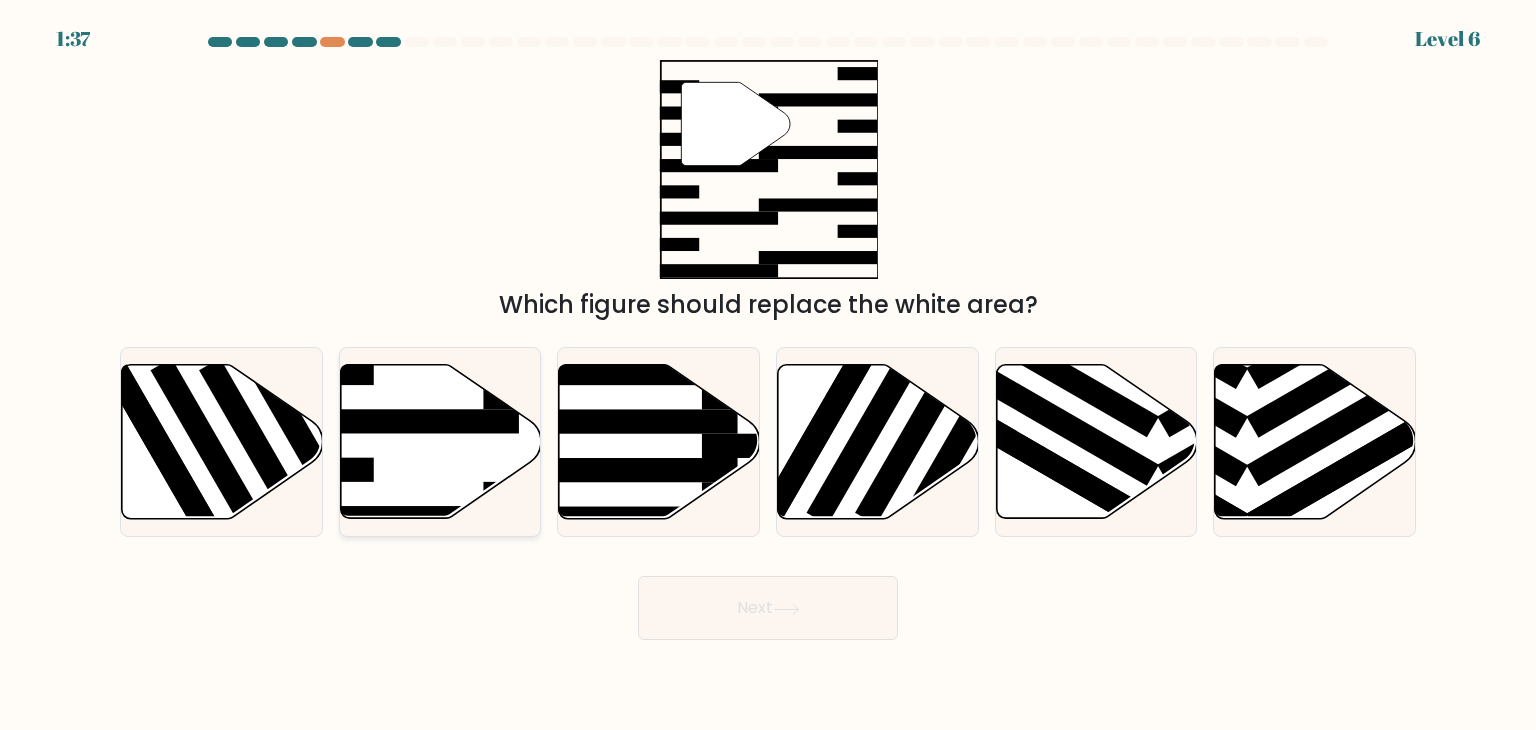 click 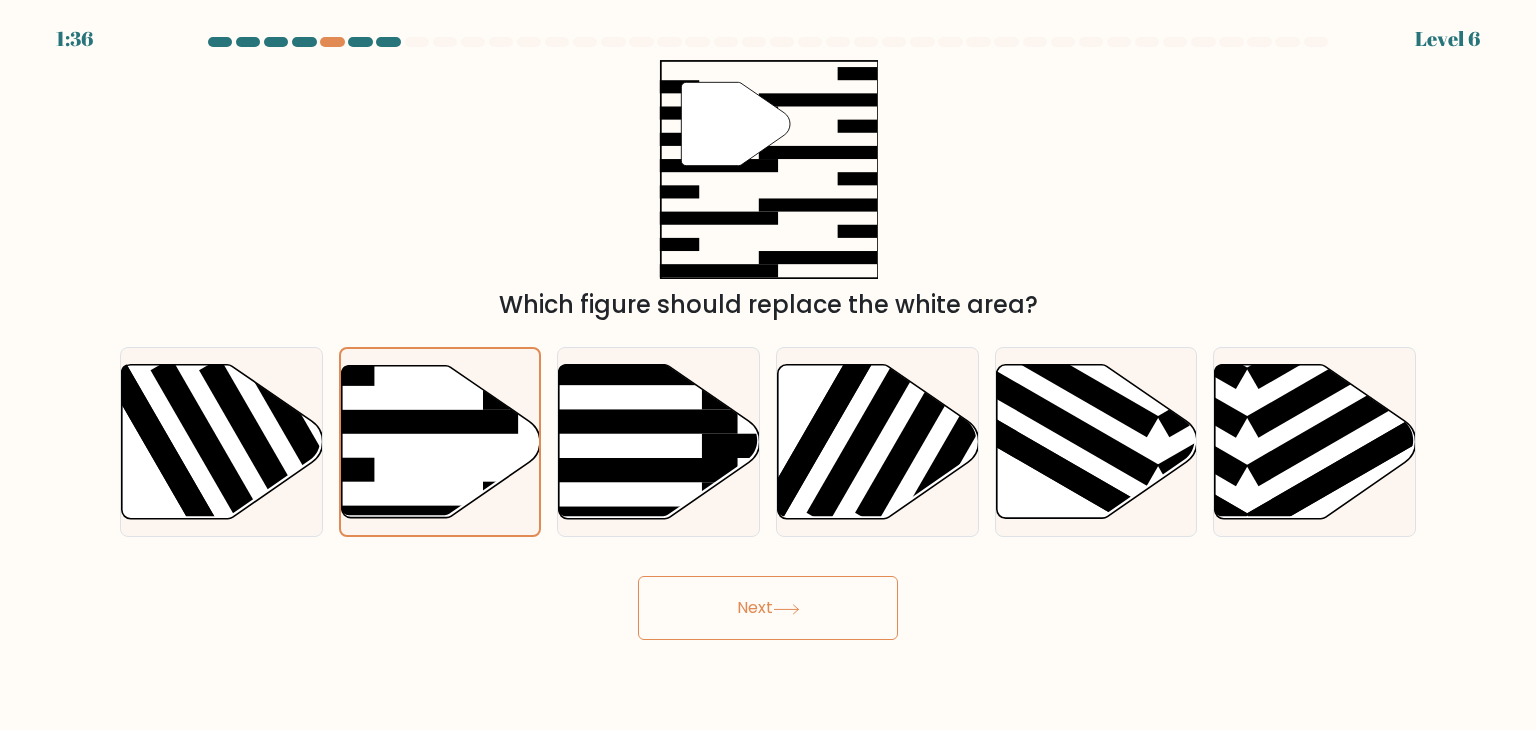 click on "Next" at bounding box center (768, 608) 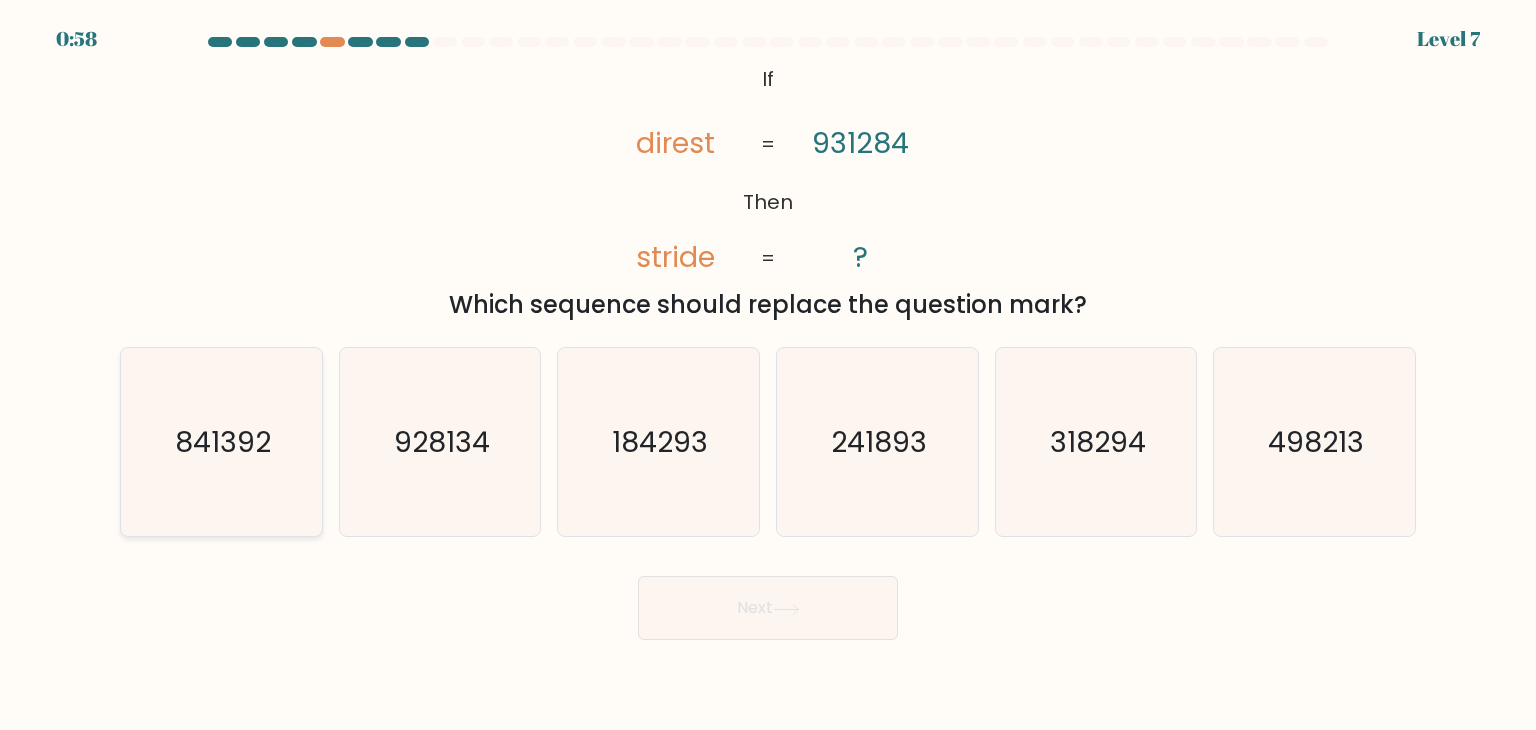 click on "841392" 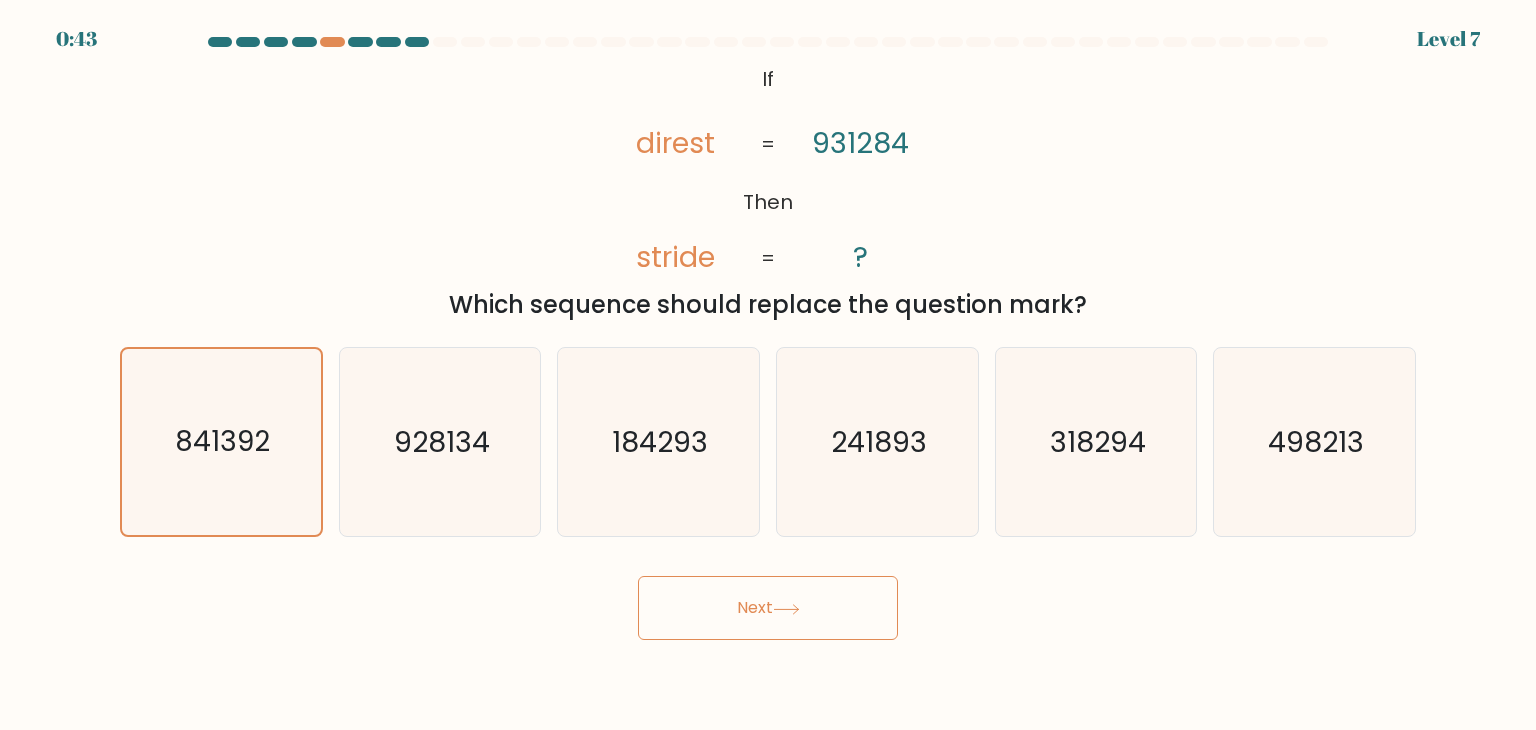 click on "Next" at bounding box center [768, 608] 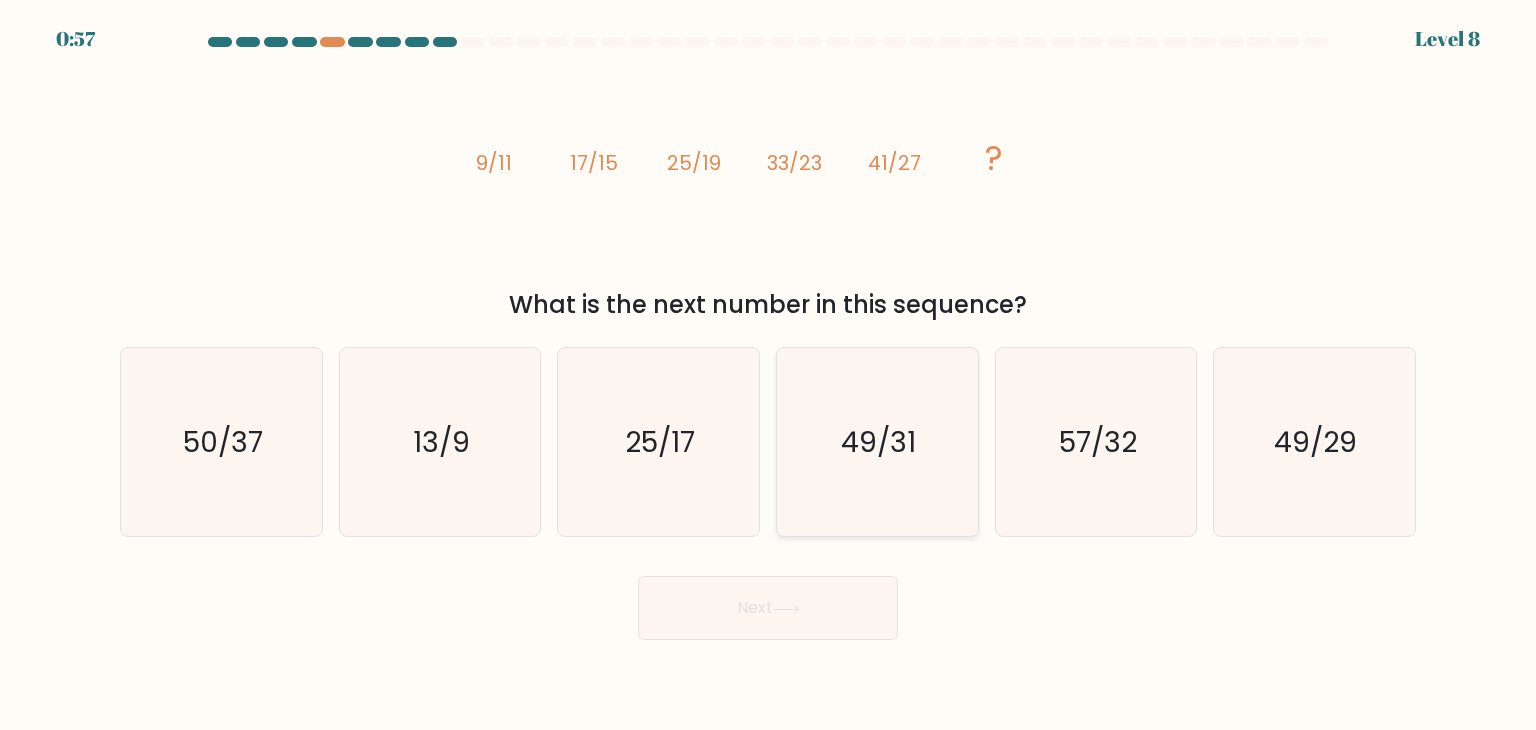click on "49/31" 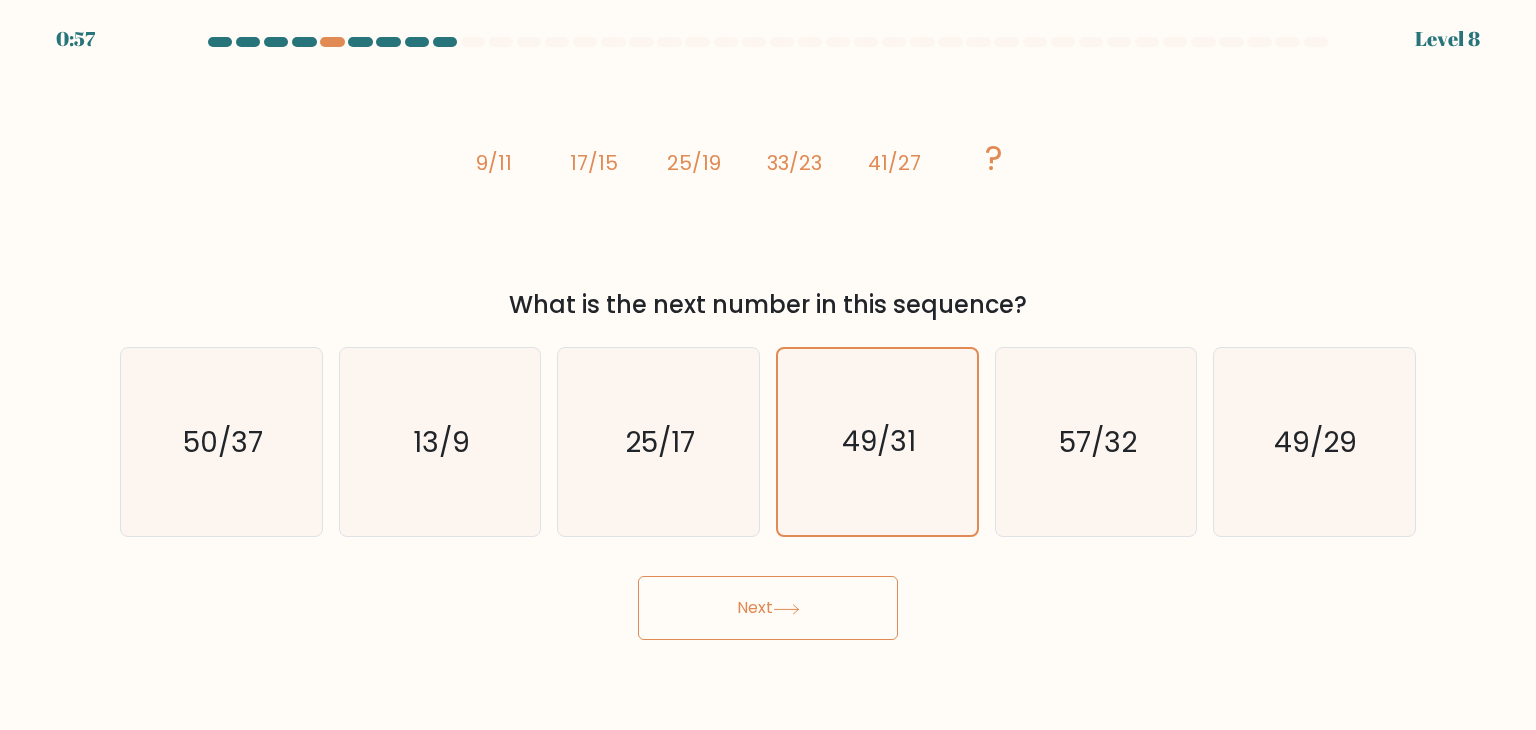click on "Next" at bounding box center [768, 608] 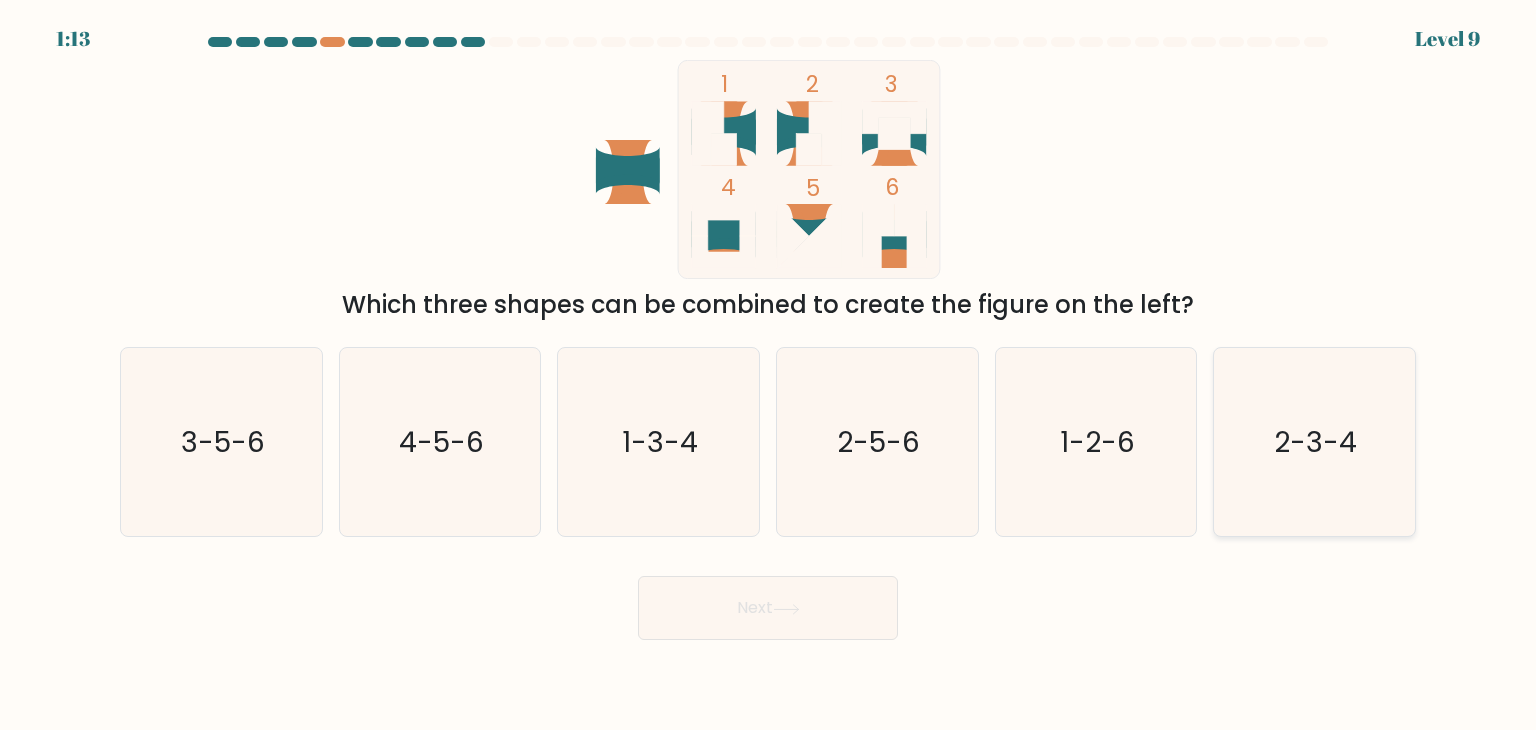 click on "2-3-4" 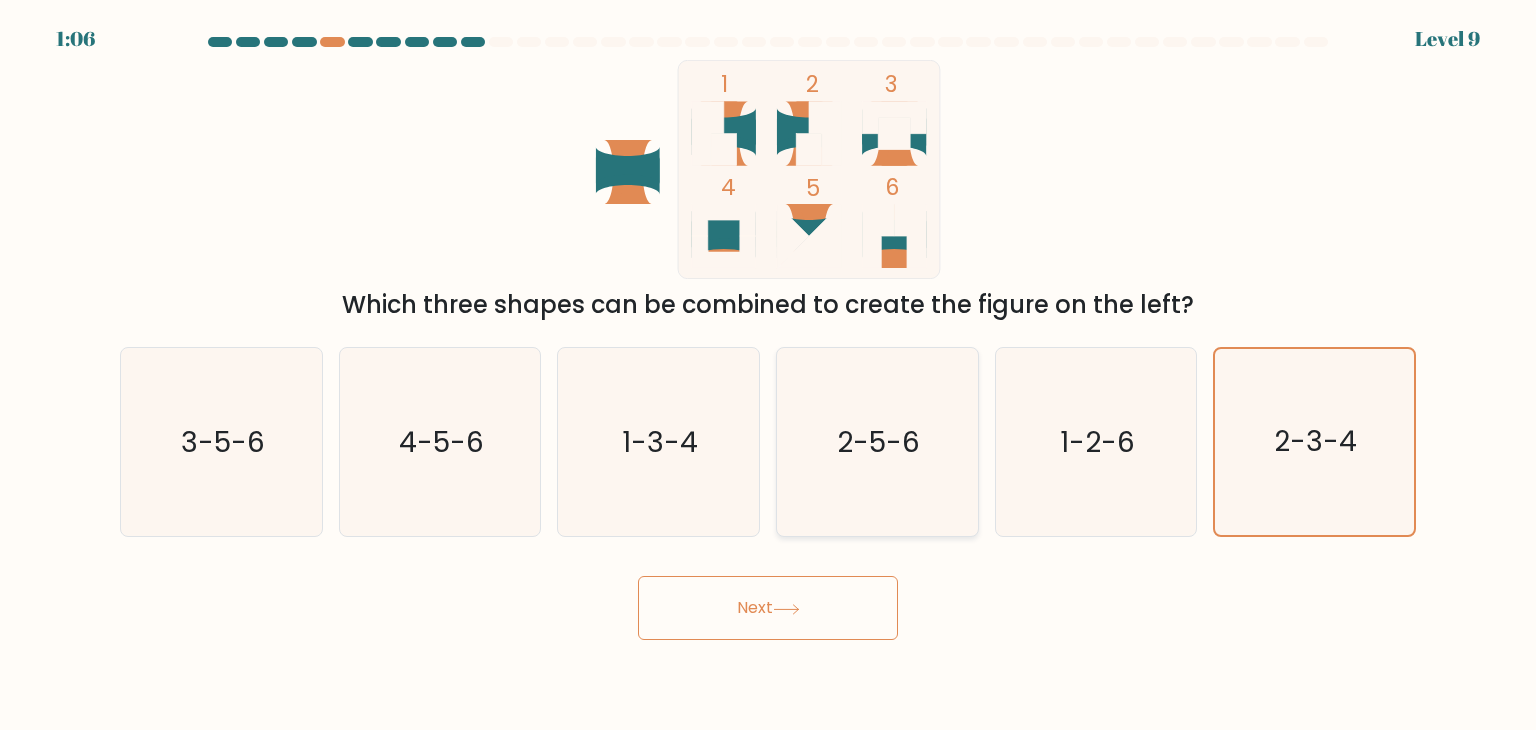 click on "2-5-6" 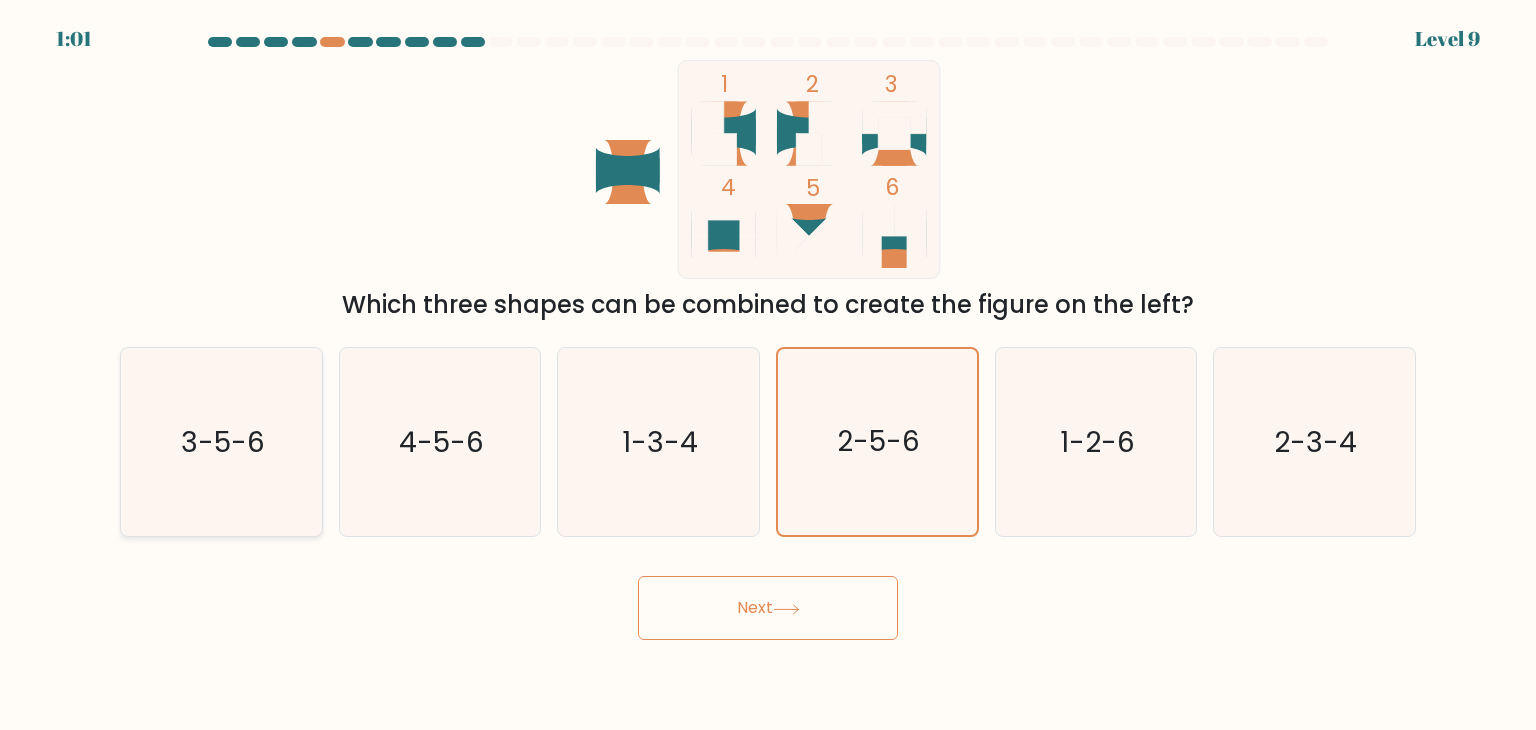 click on "3-5-6" 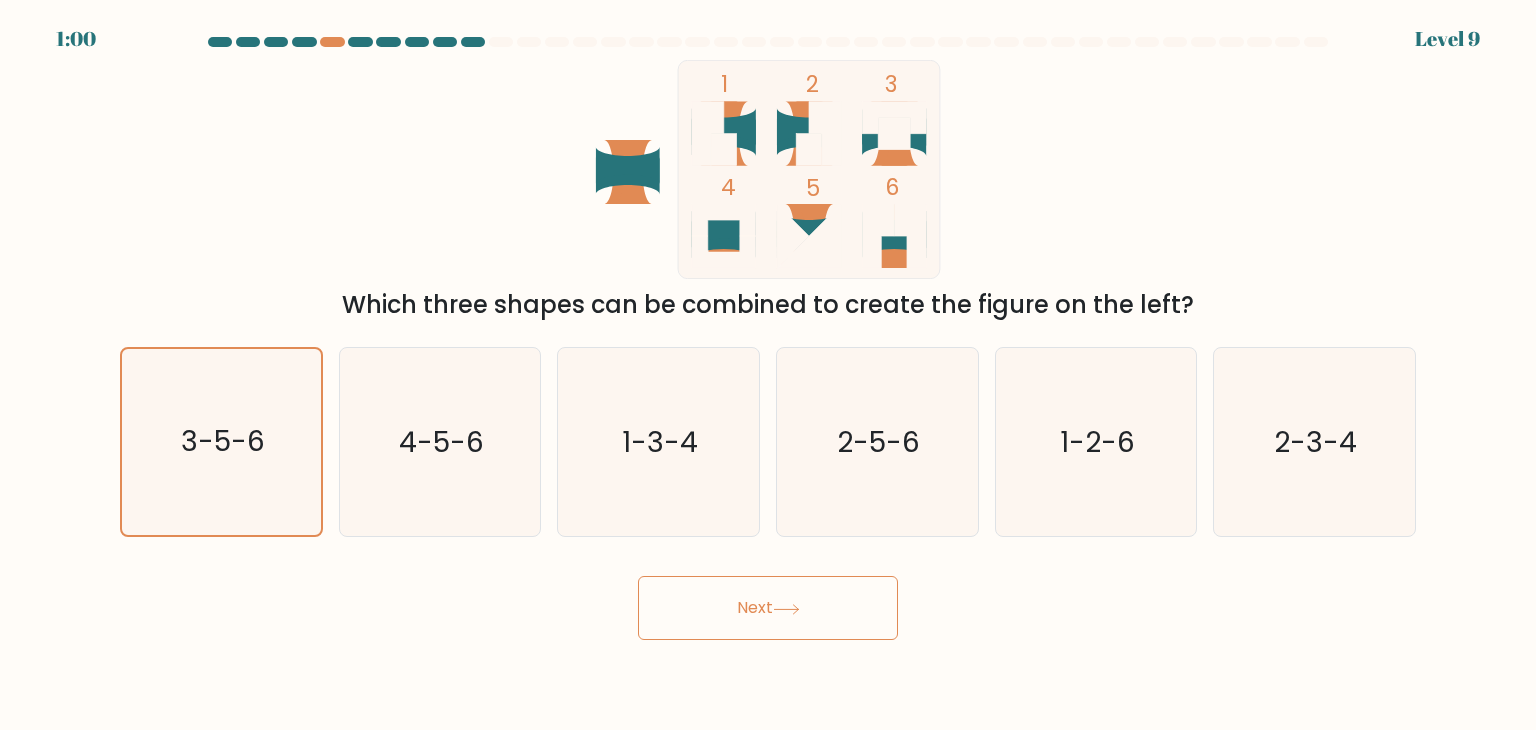 click on "Next" at bounding box center [768, 608] 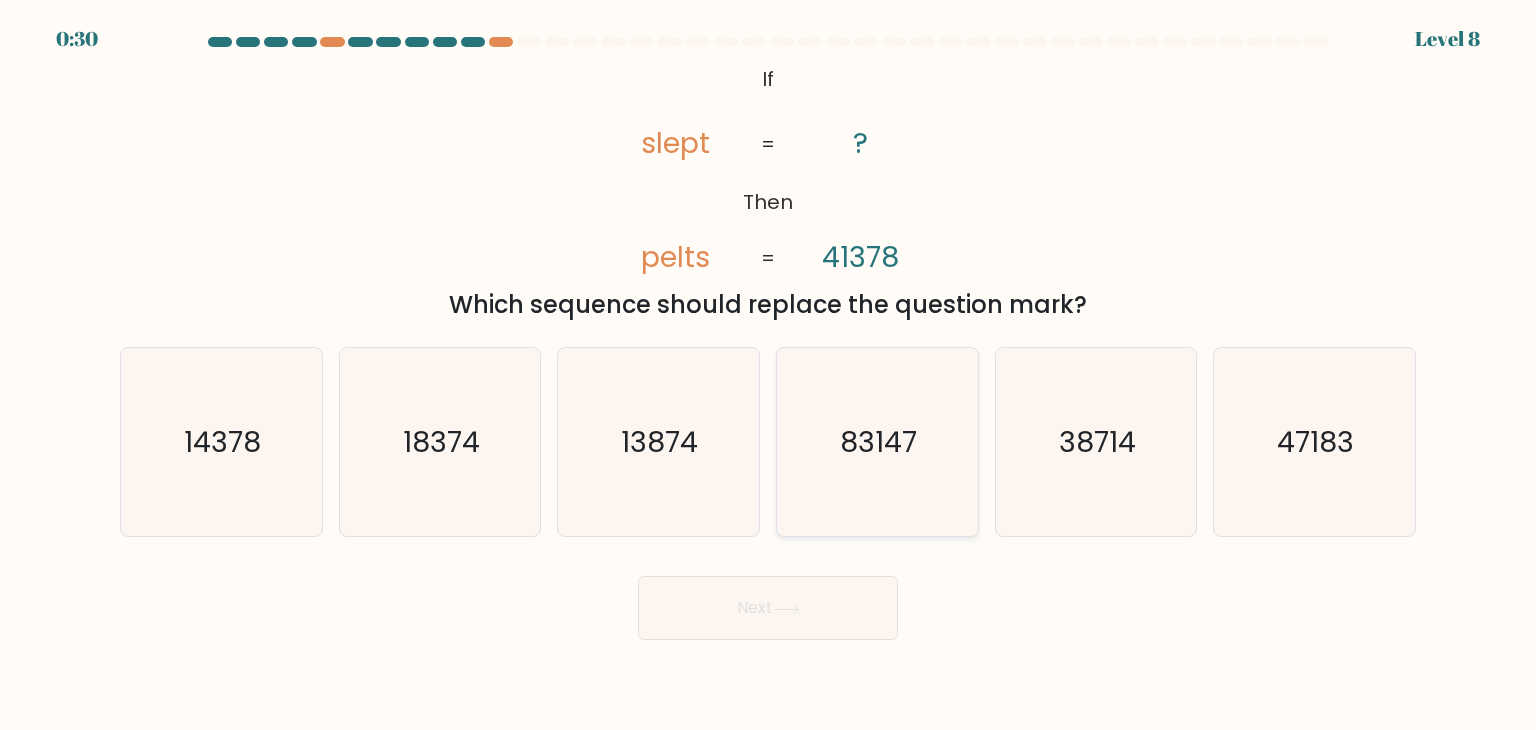 click on "83147" 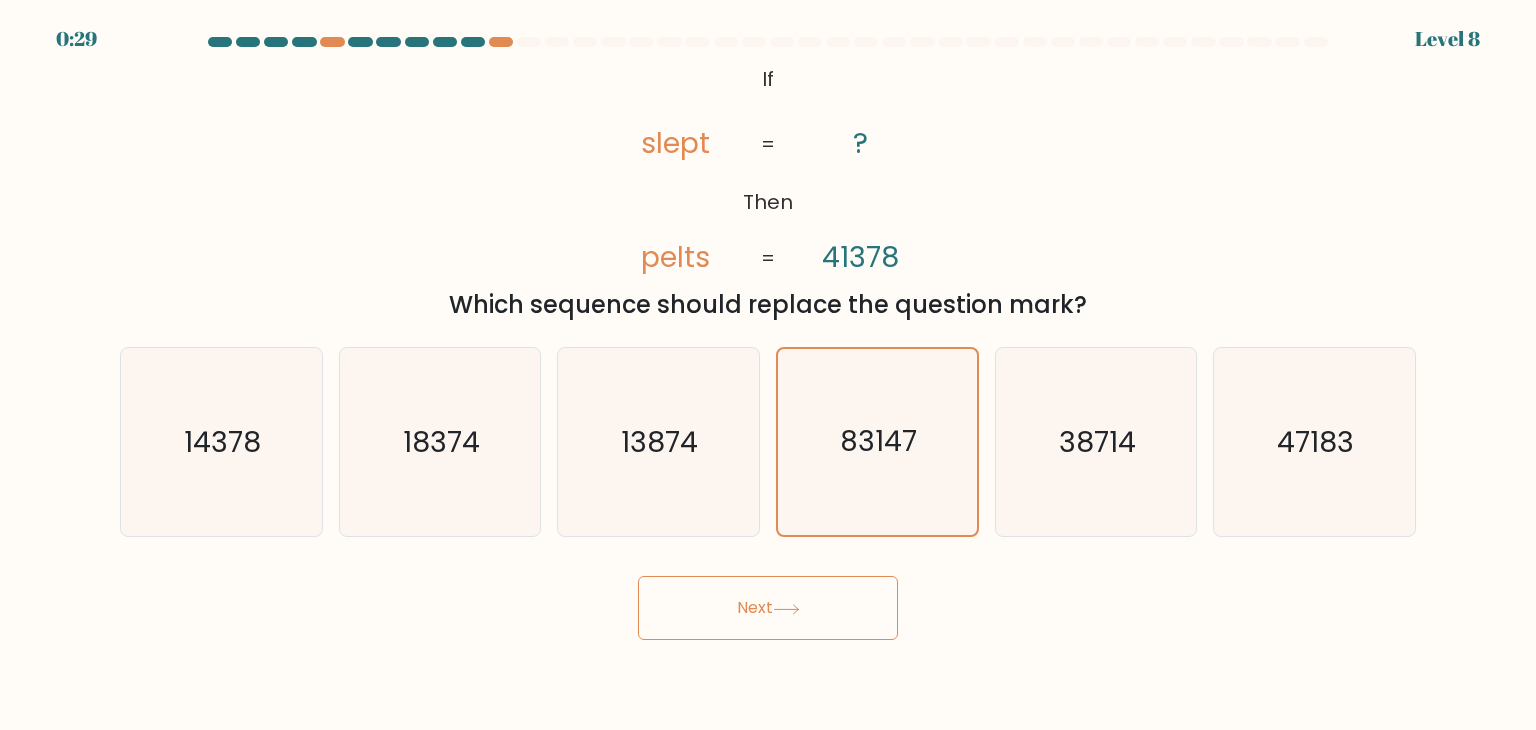click on "Next" at bounding box center (768, 608) 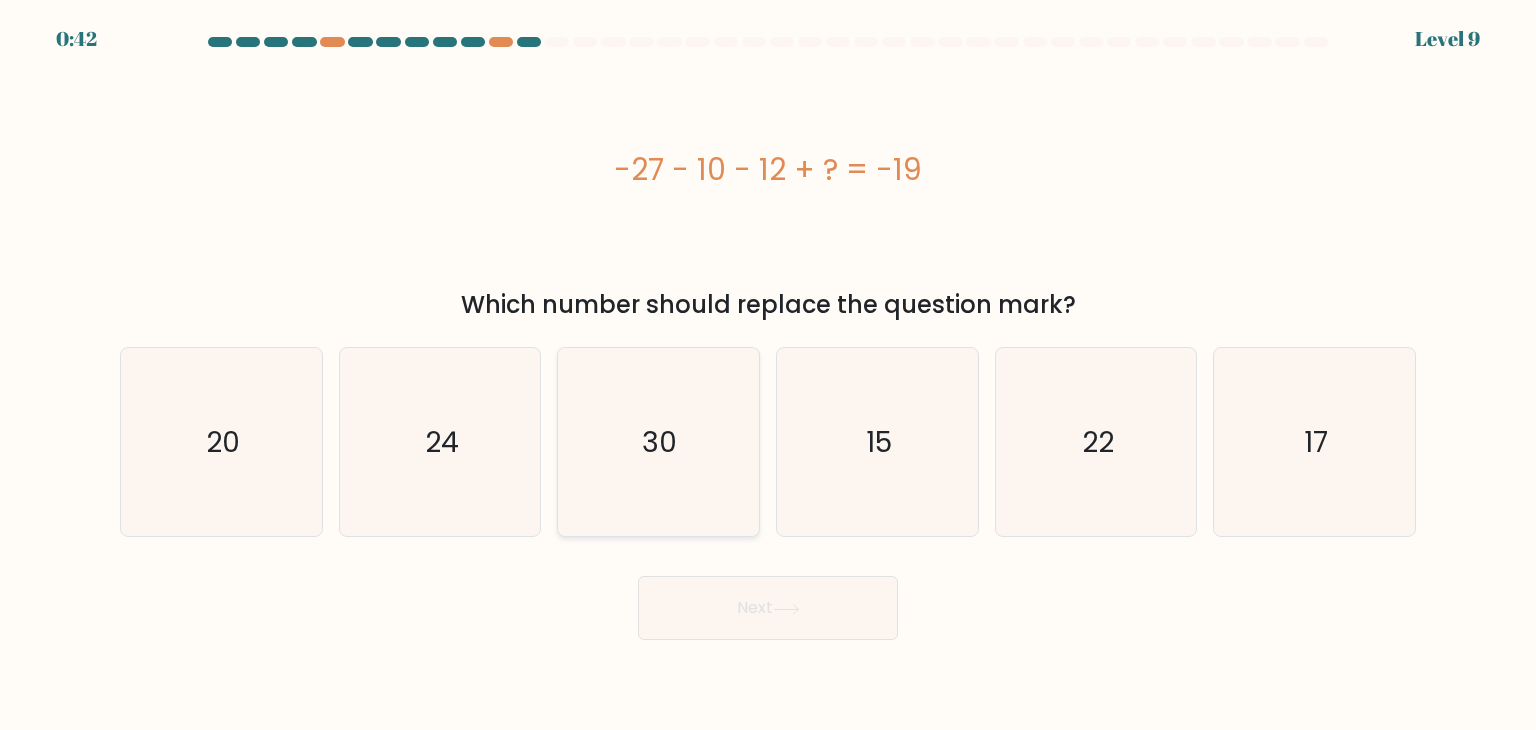 click on "30" 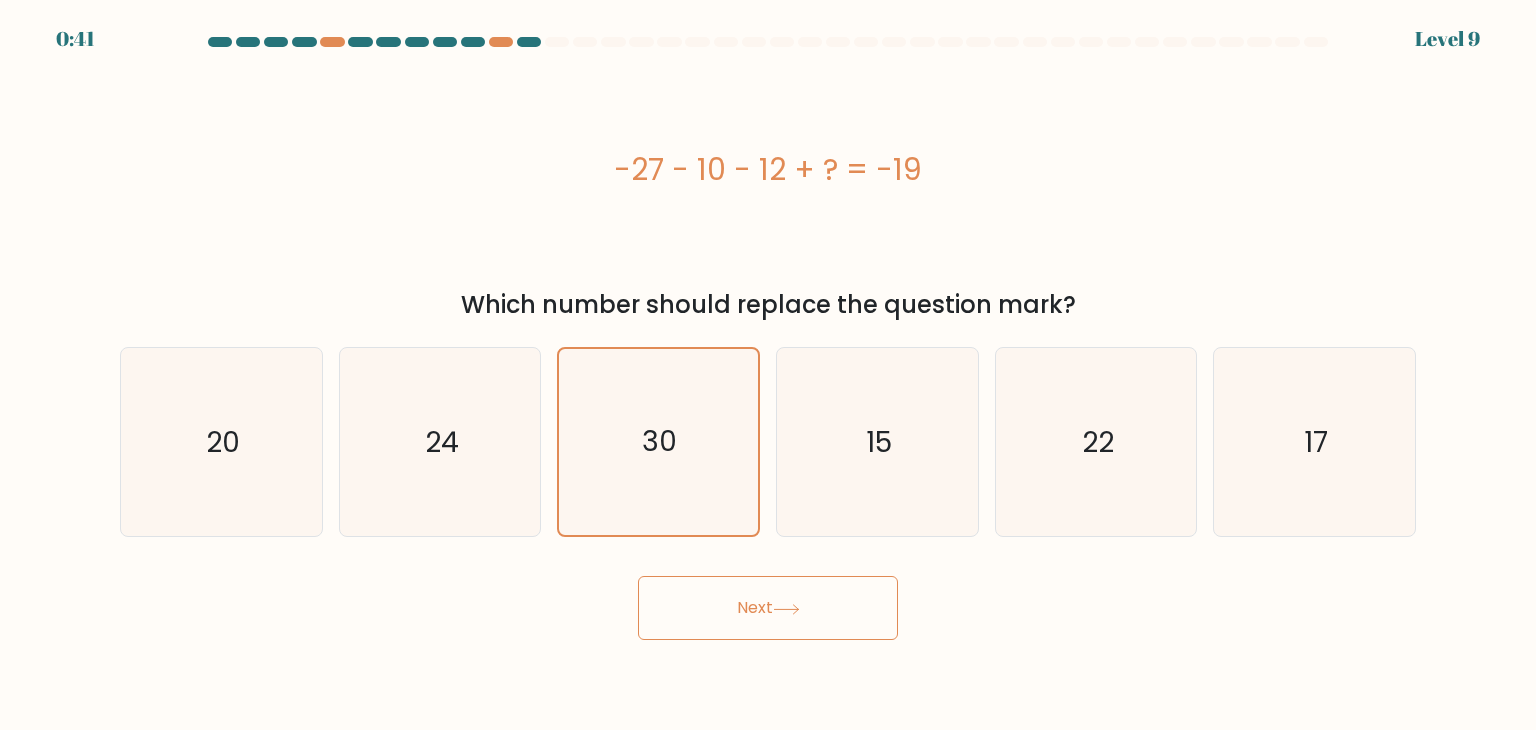 click on "Next" at bounding box center [768, 608] 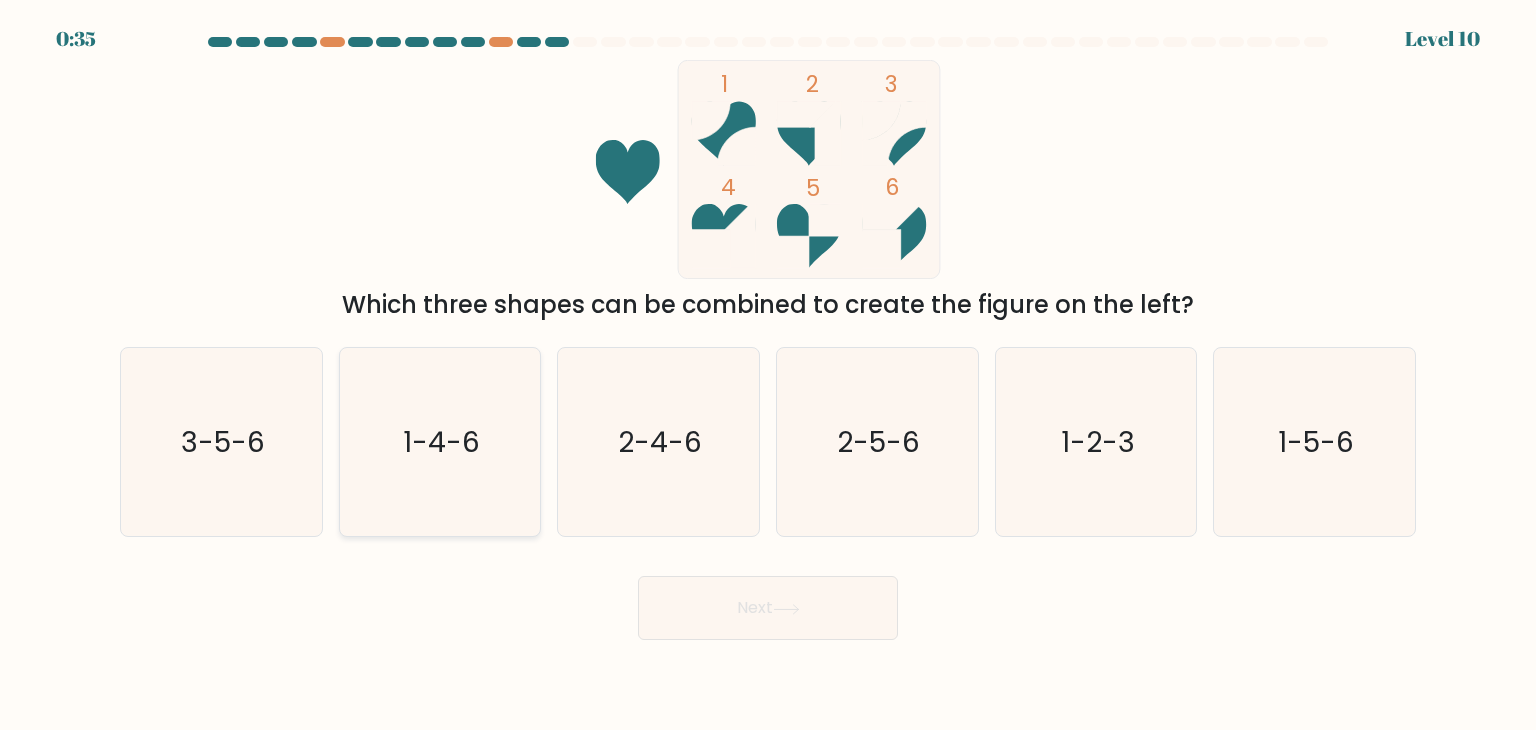 click on "1-4-6" 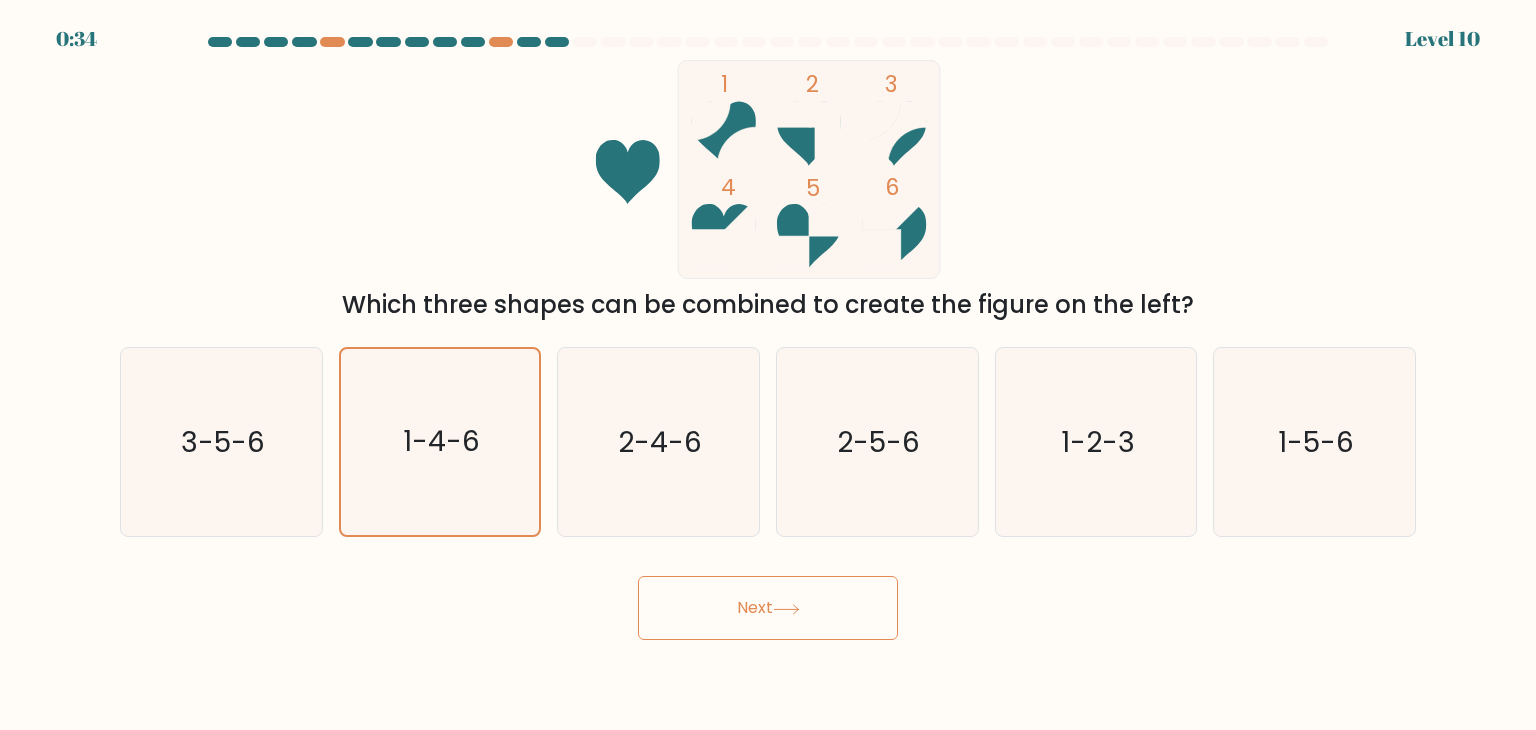 click on "Next" at bounding box center [768, 608] 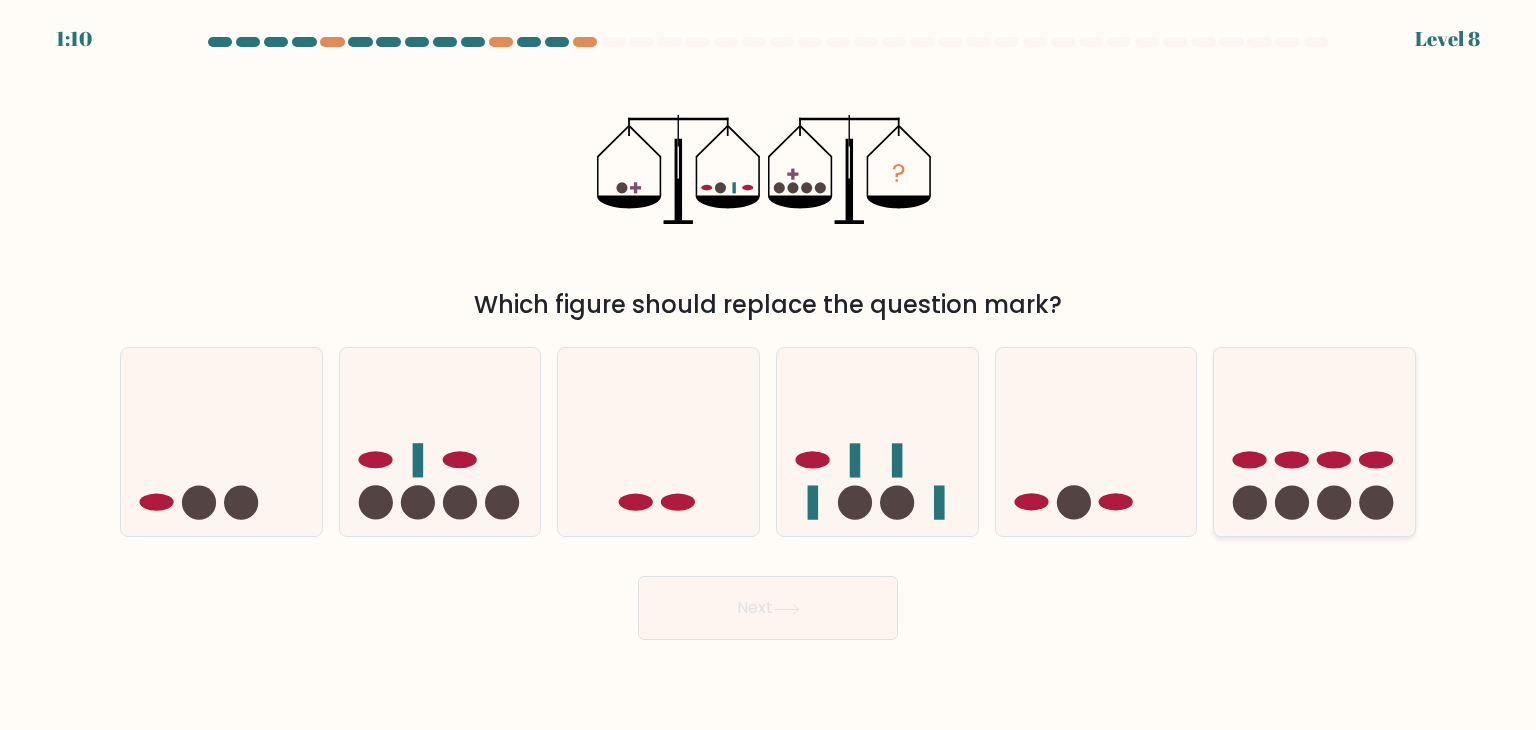 click at bounding box center (1314, 442) 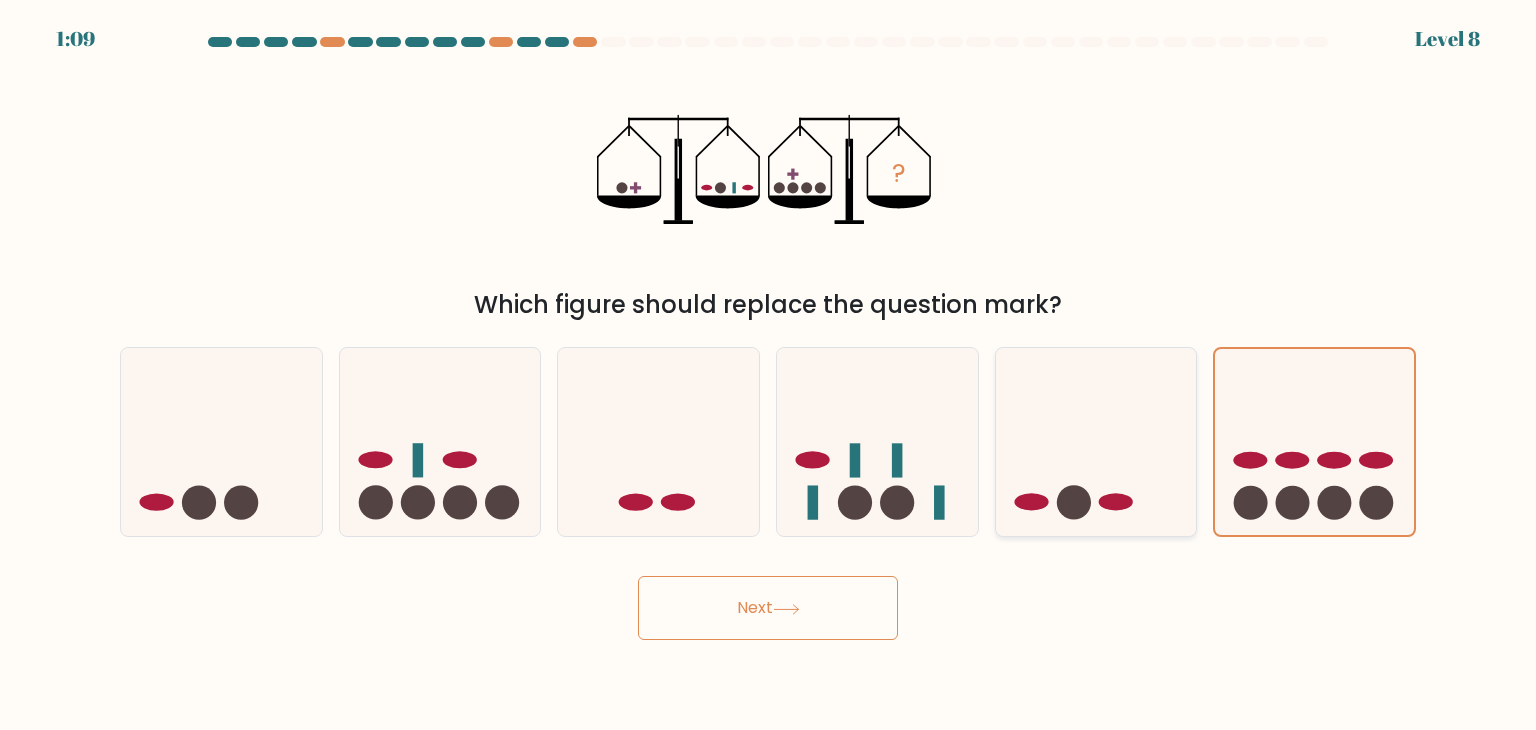 click 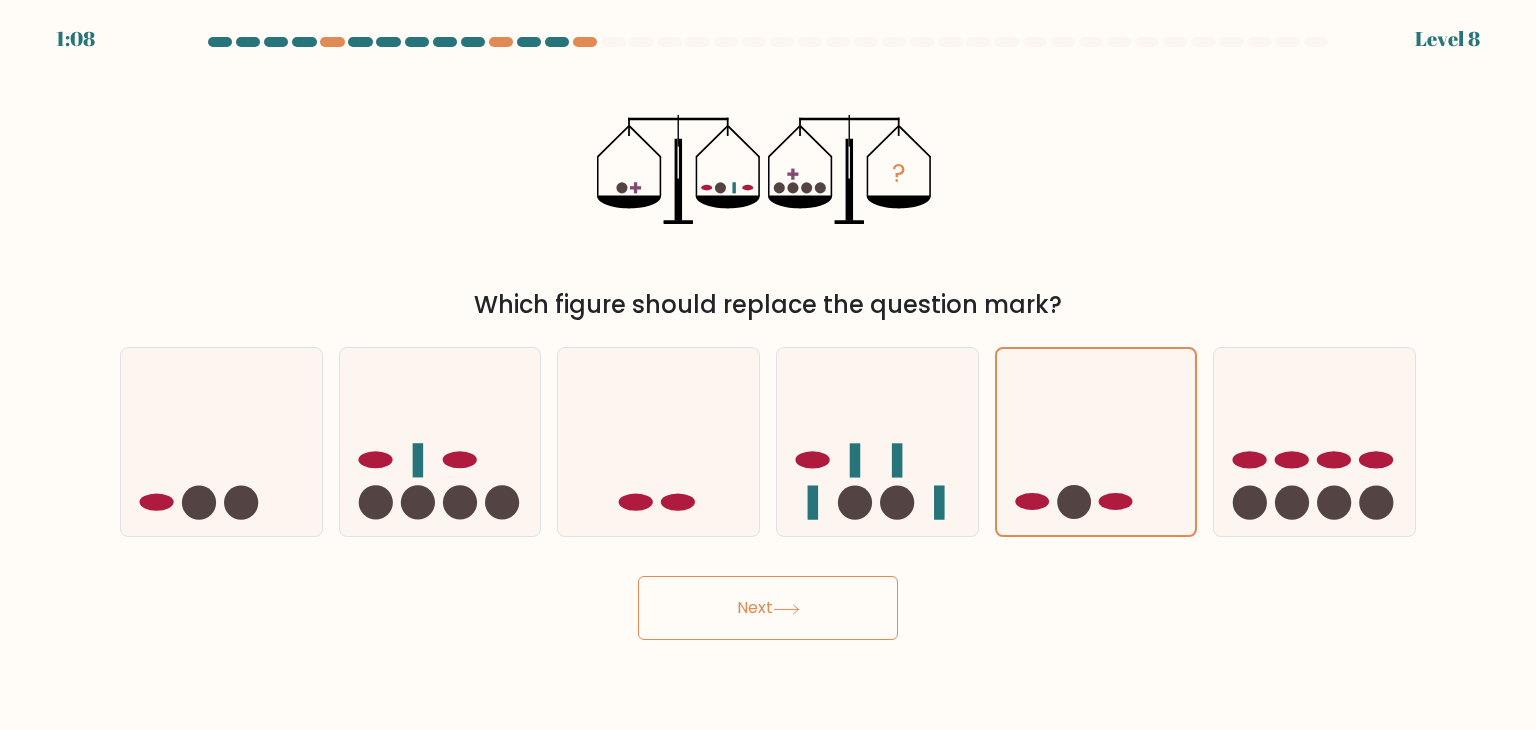 click on "Next" at bounding box center (768, 608) 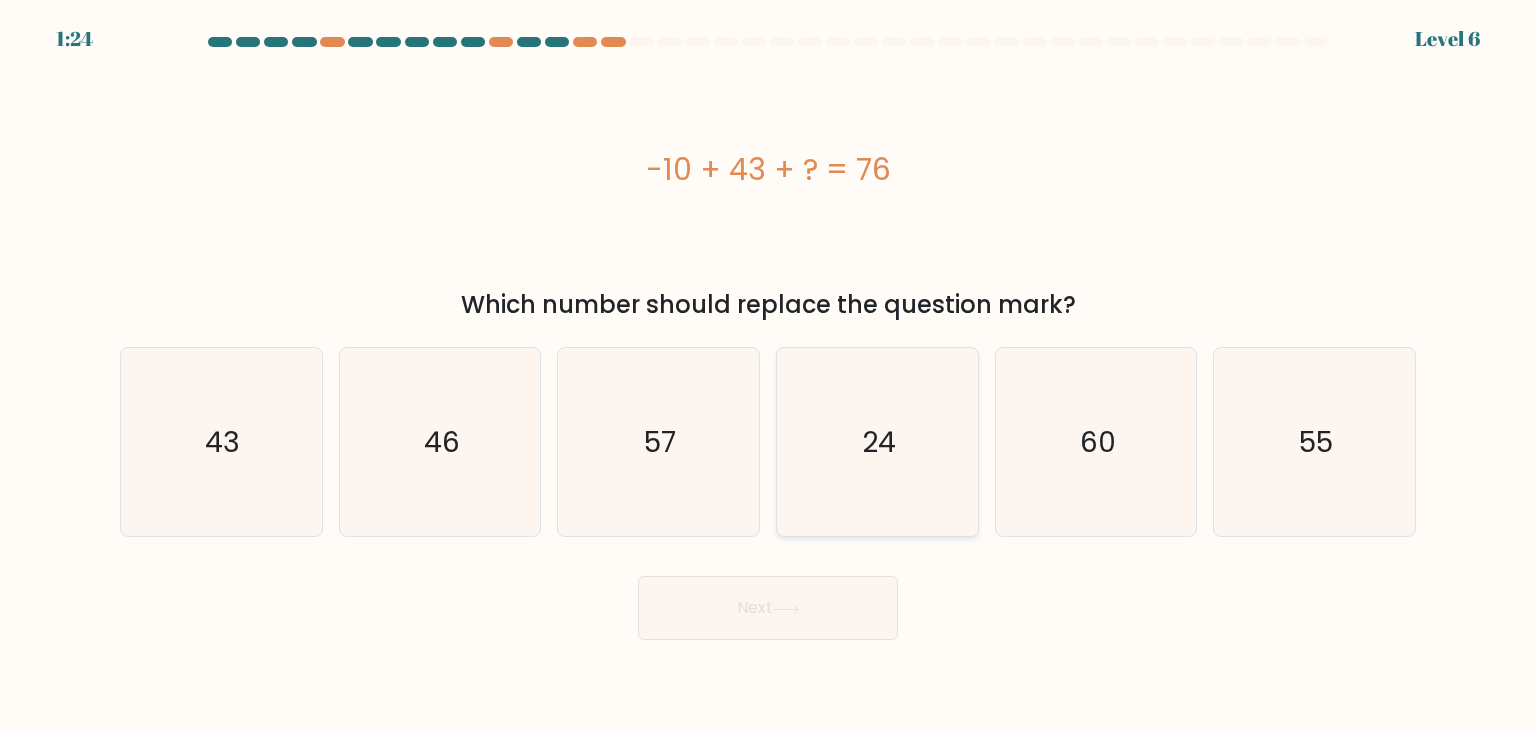 click on "24" 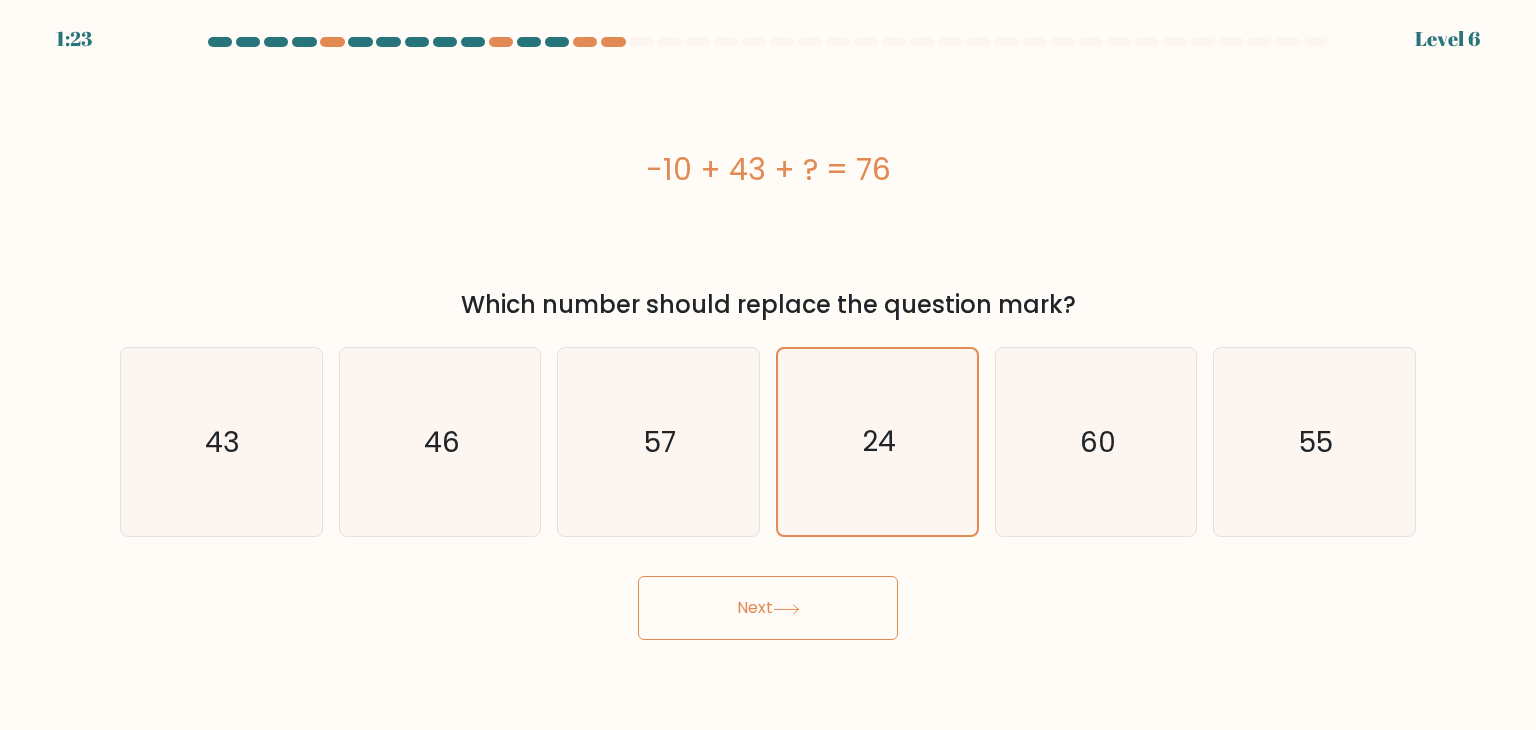 click on "Next" at bounding box center [768, 608] 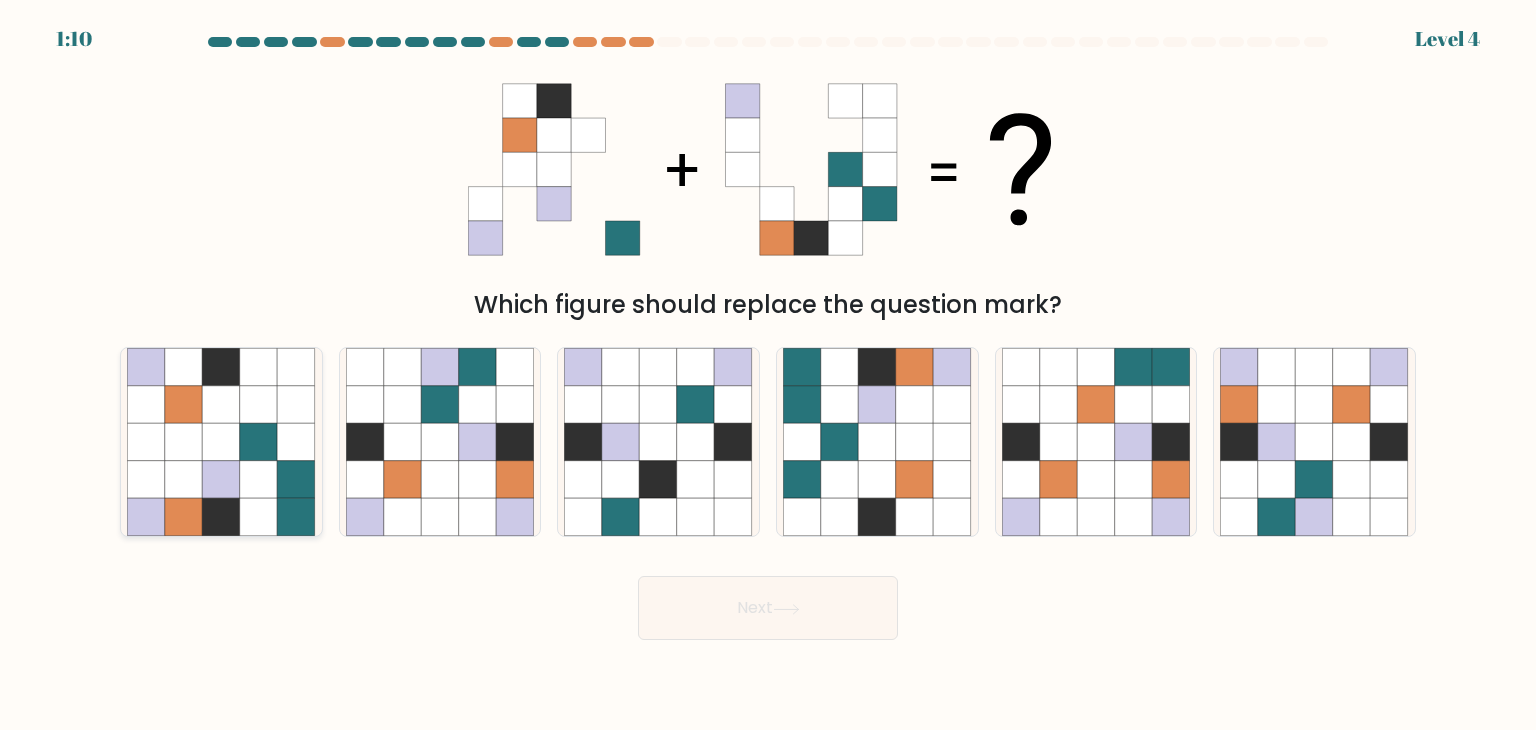 click 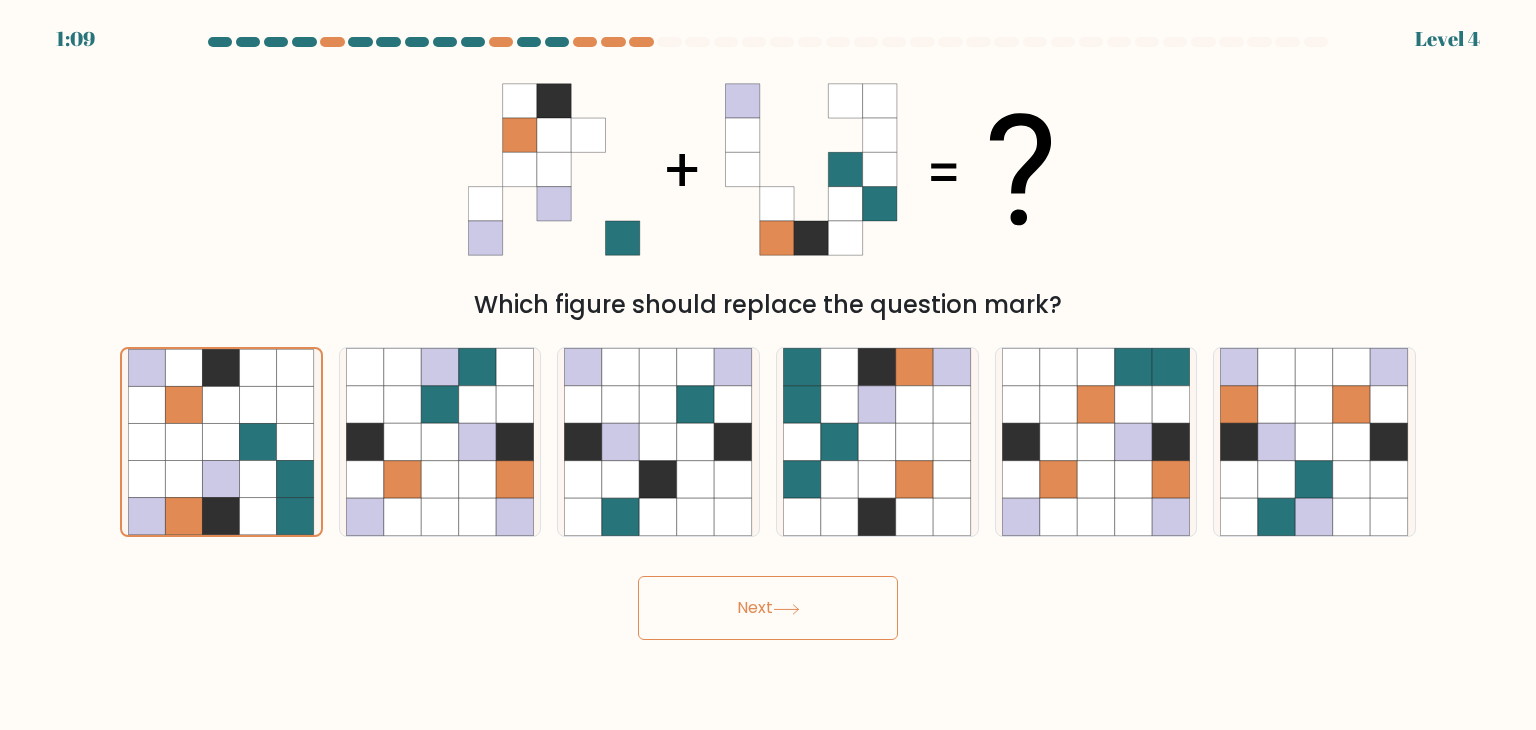 click on "Next" at bounding box center [768, 608] 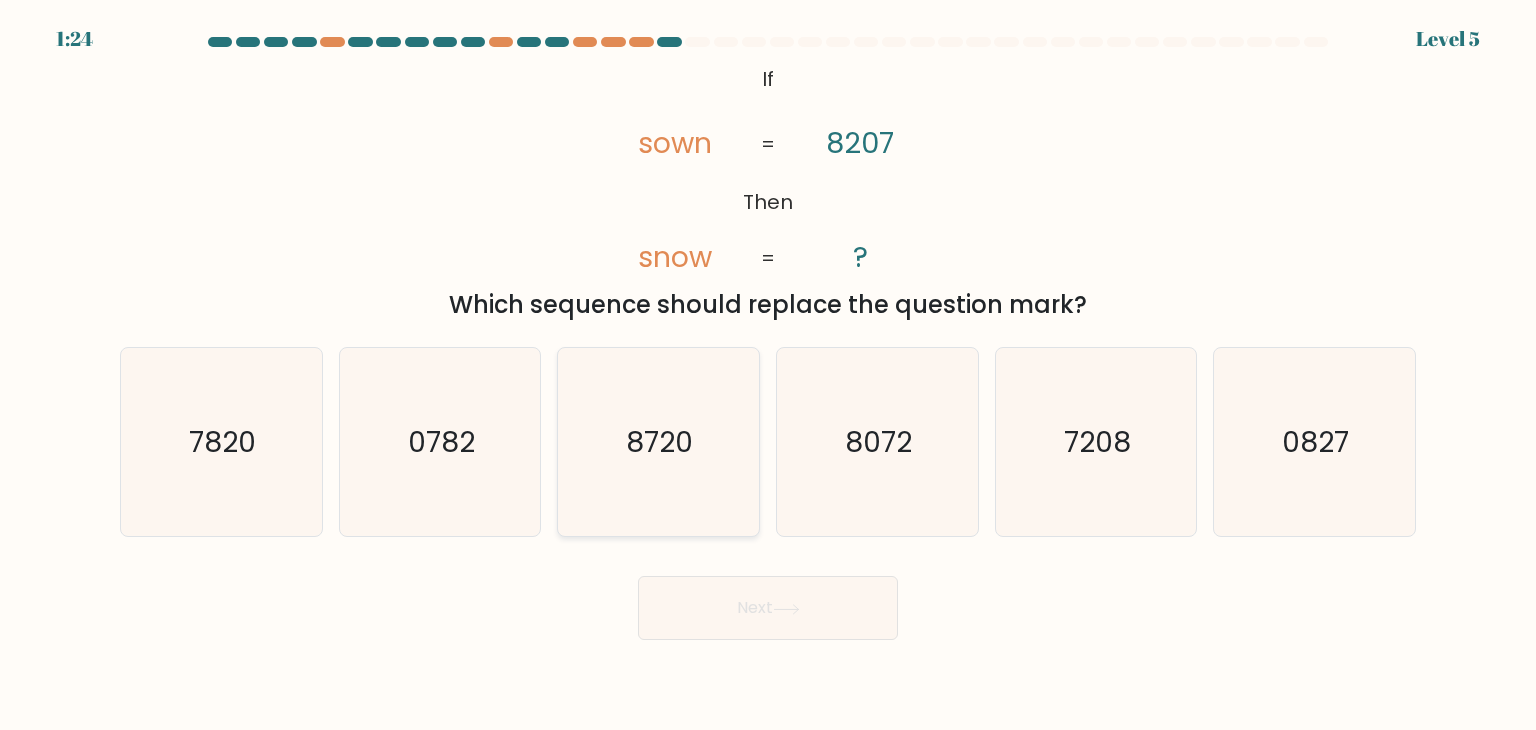 click on "8720" 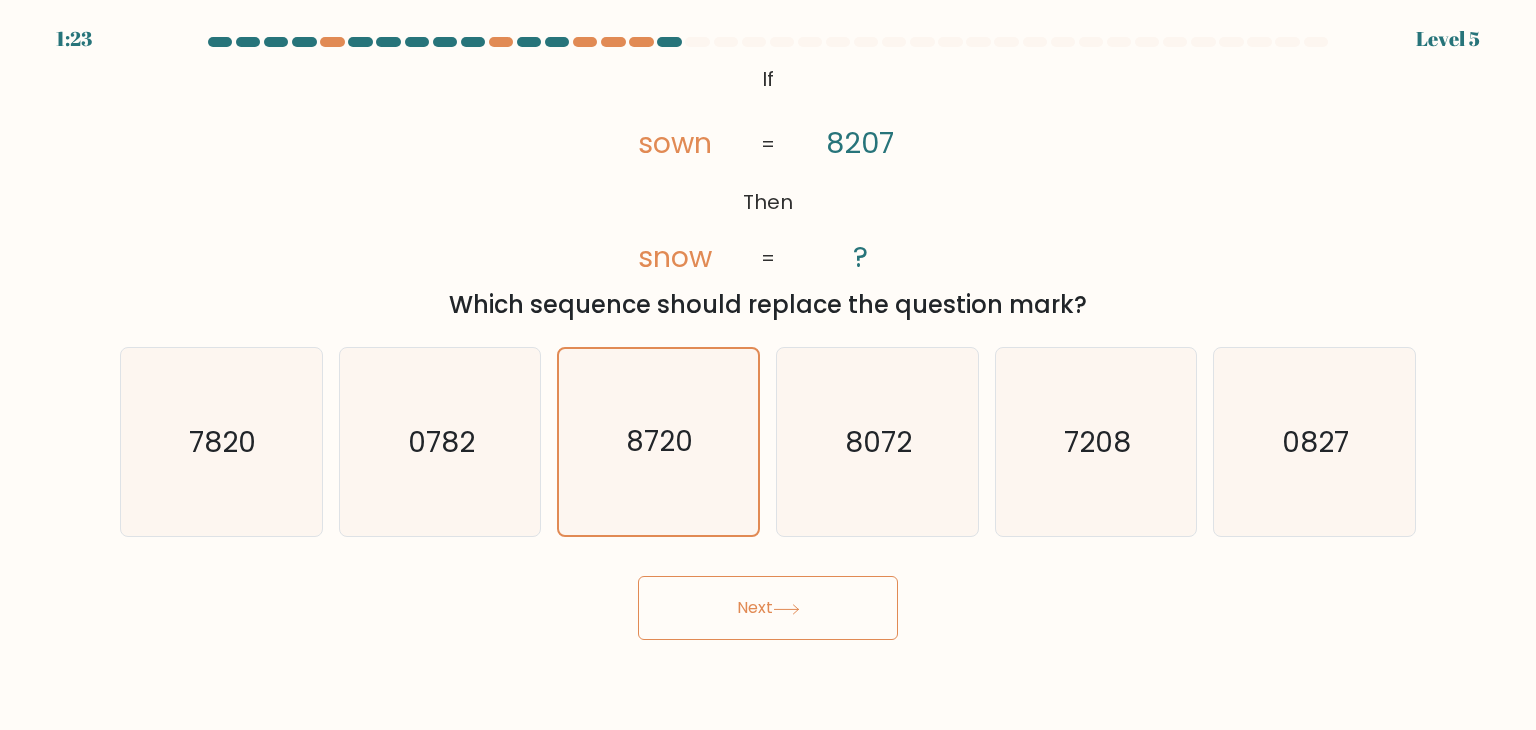 click 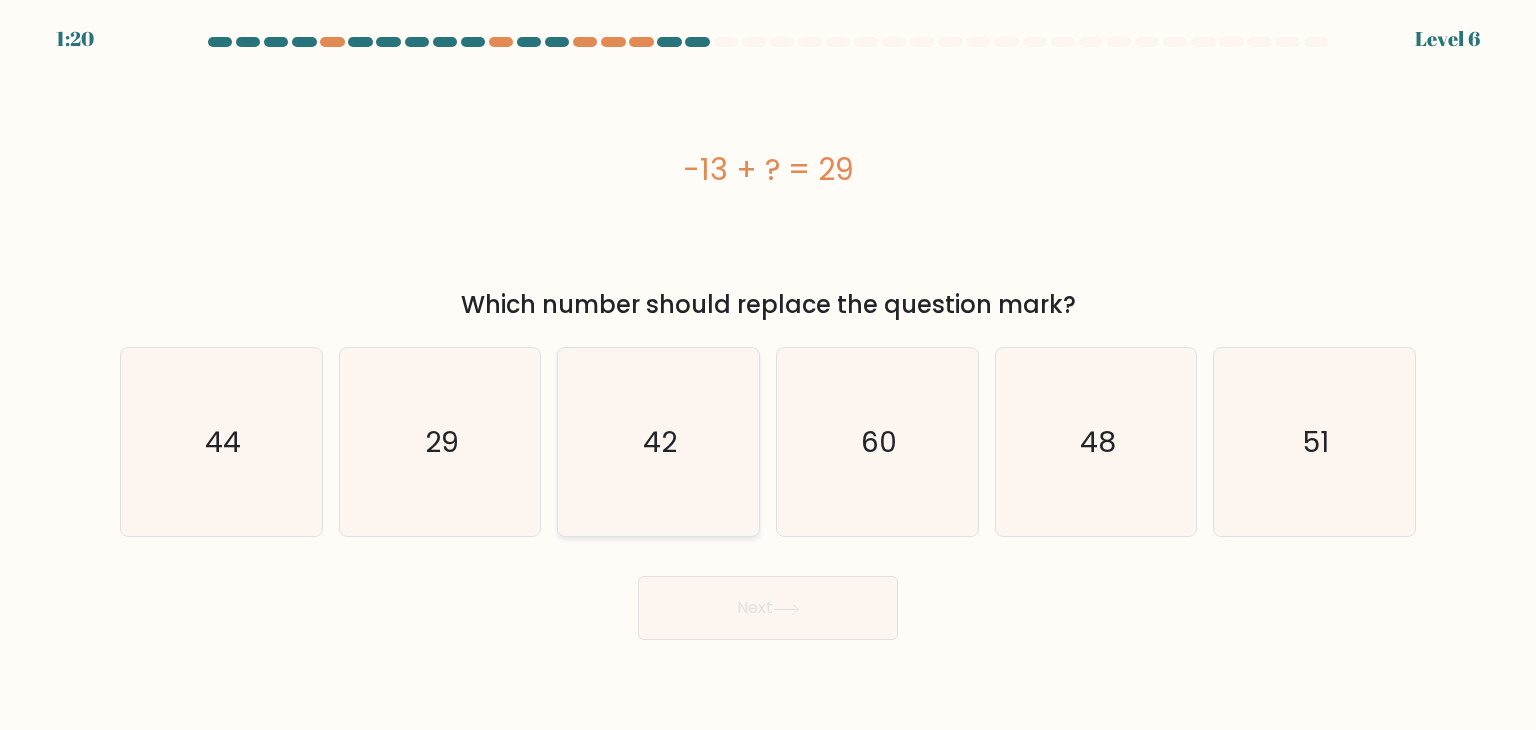 click on "42" 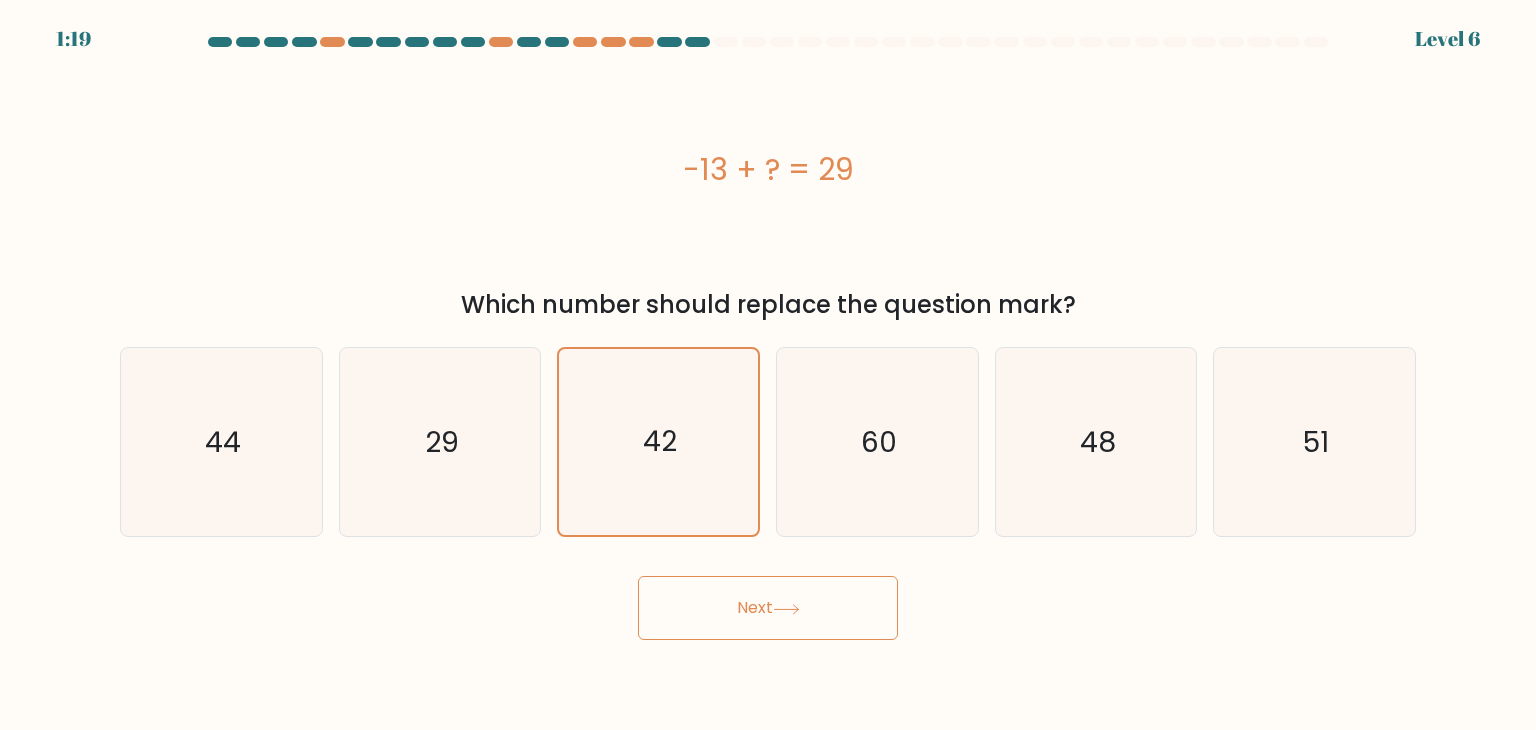click on "Next" at bounding box center (768, 608) 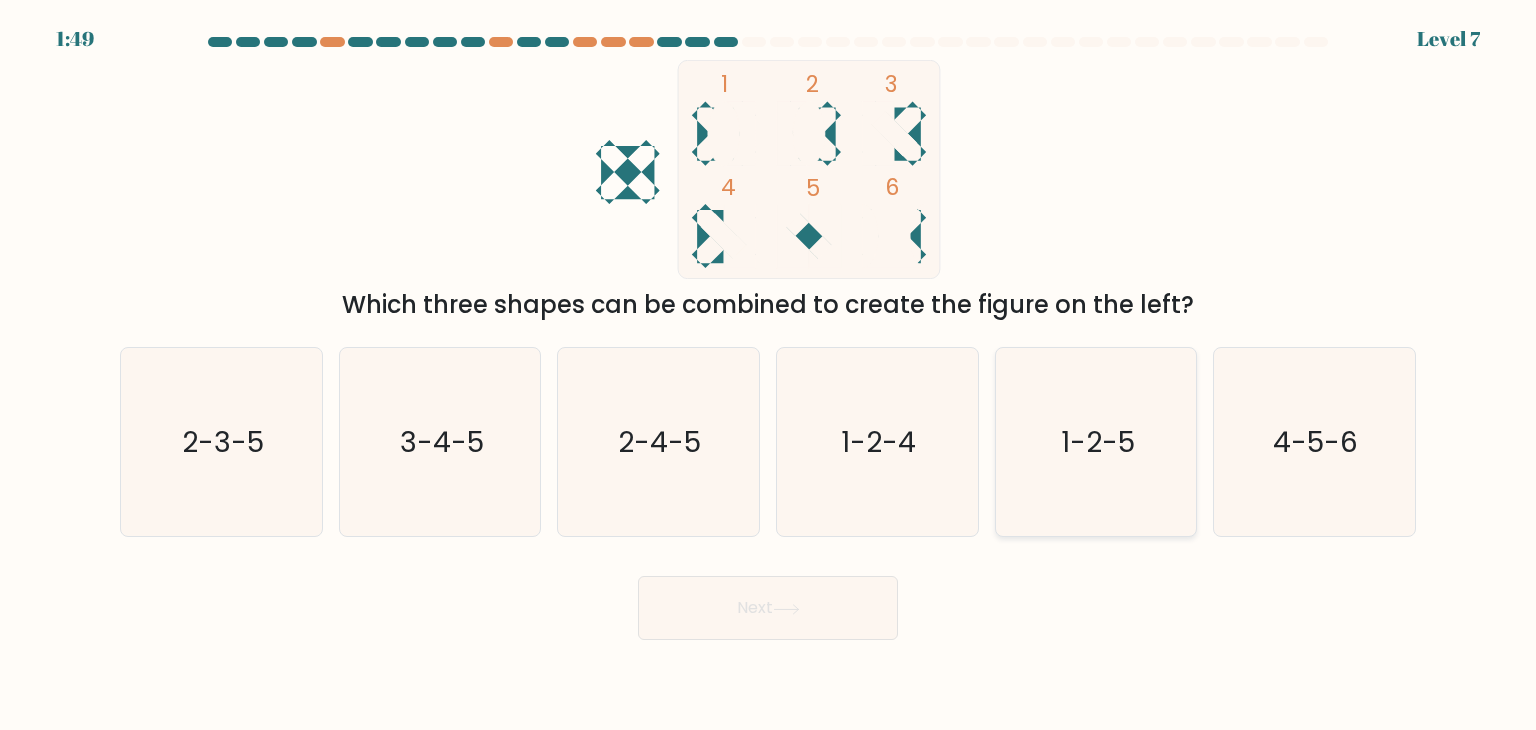 click on "1-2-5" 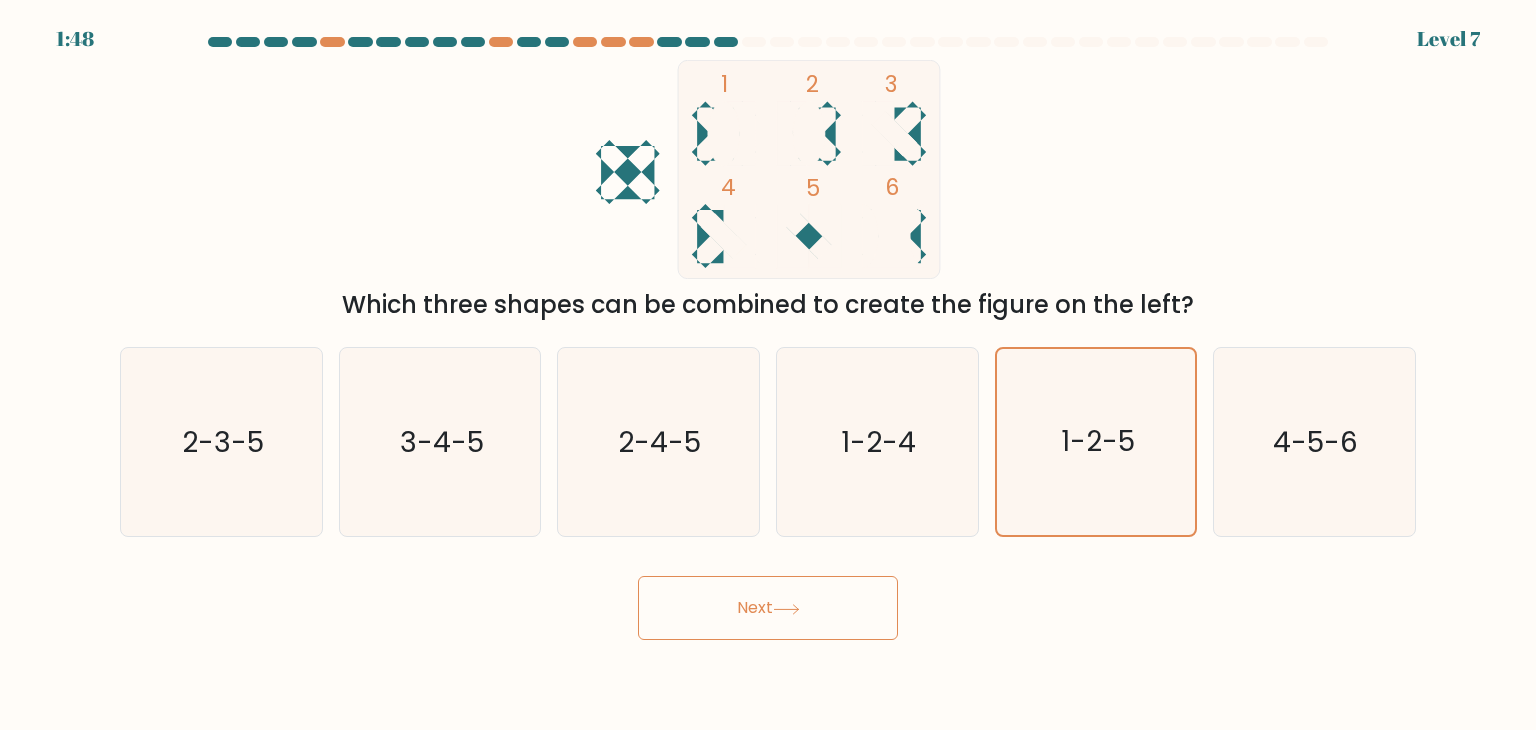 click on "Next" at bounding box center (768, 608) 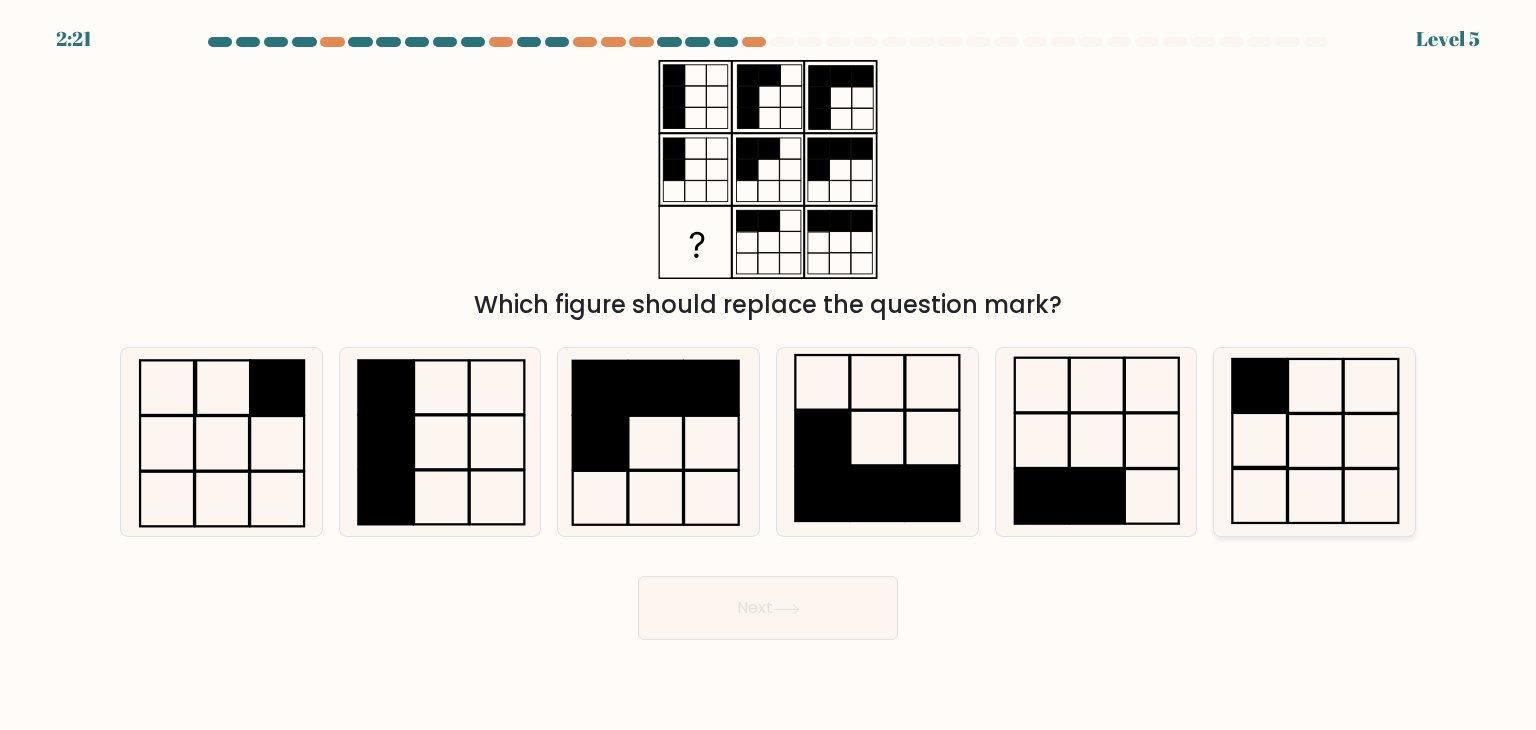 click 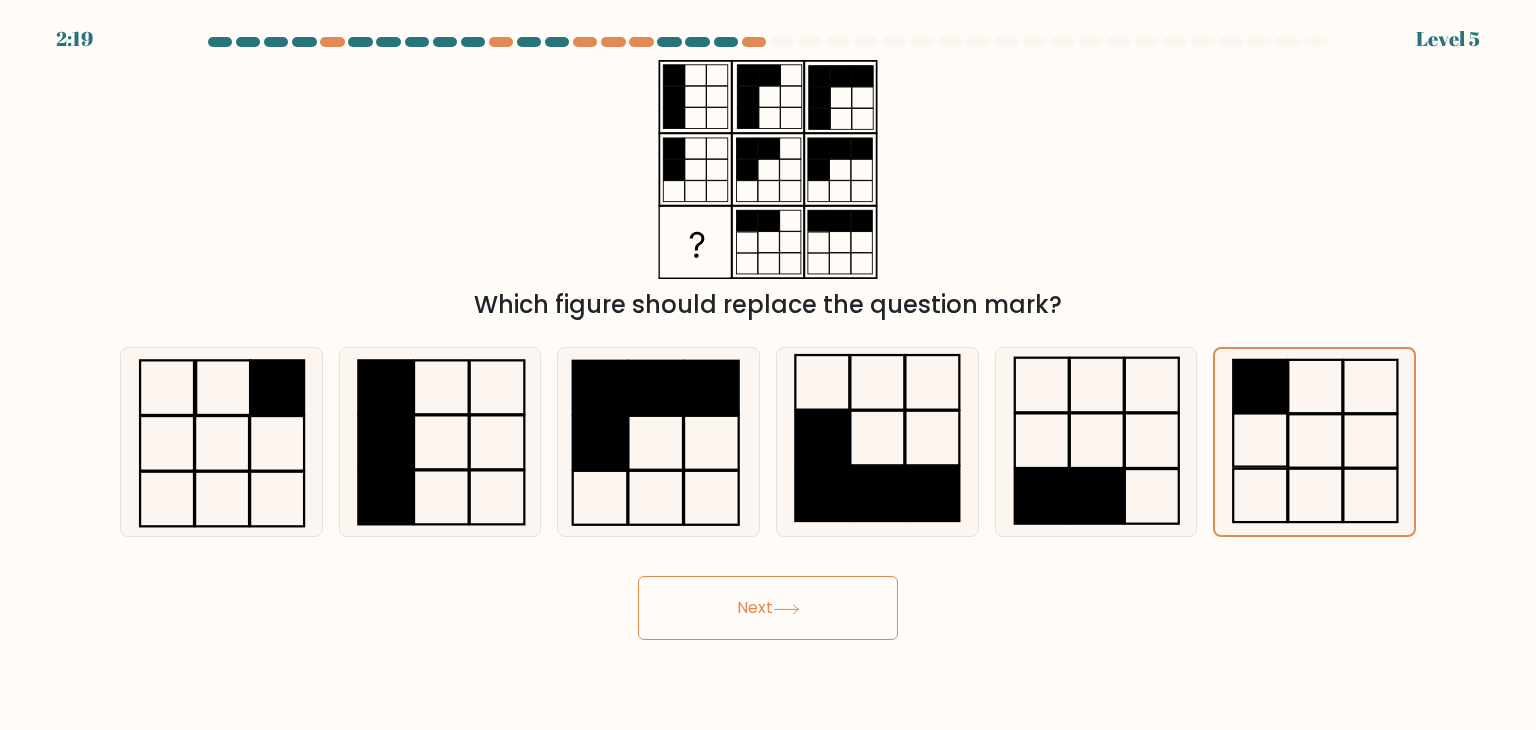click on "Next" at bounding box center [768, 608] 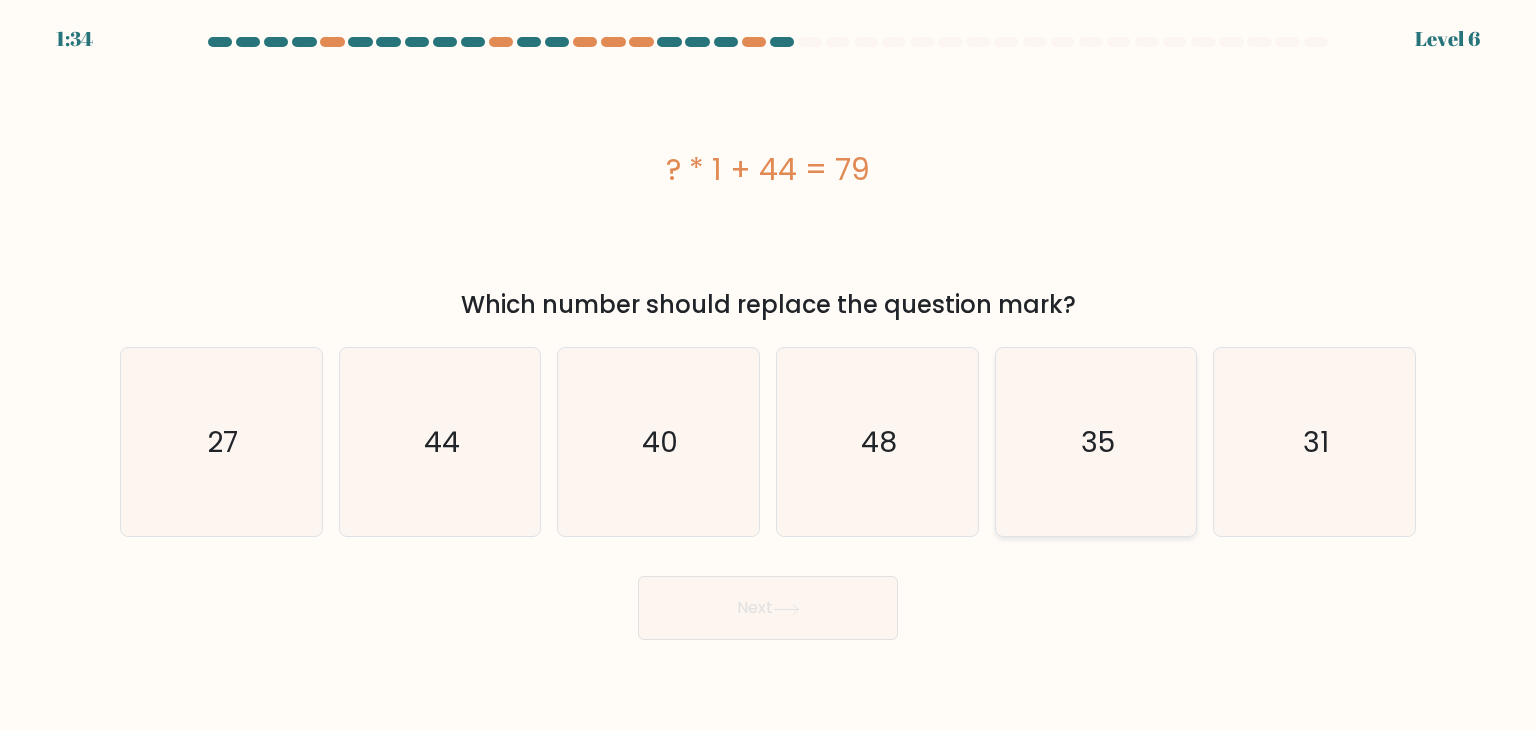 click on "35" 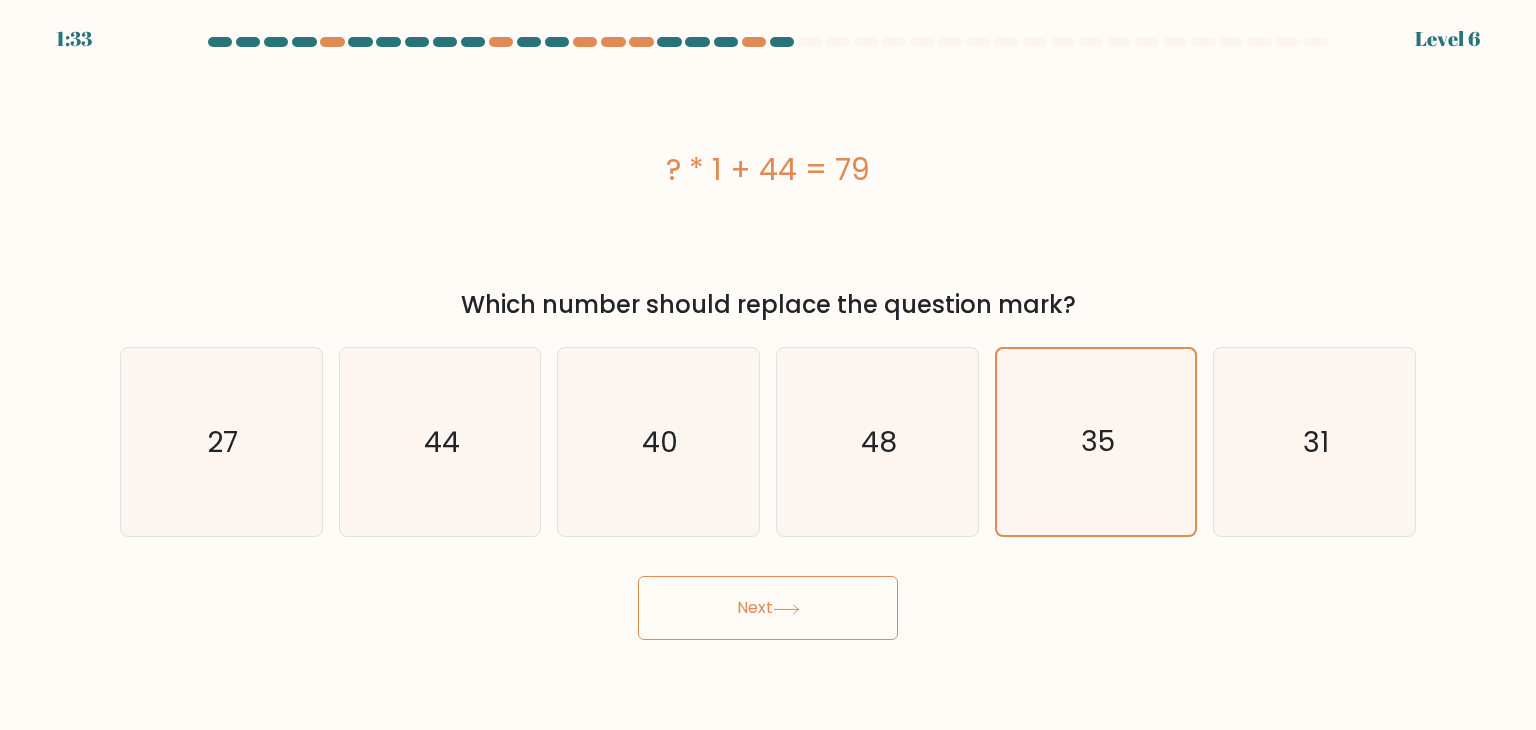 click on "Next" at bounding box center (768, 608) 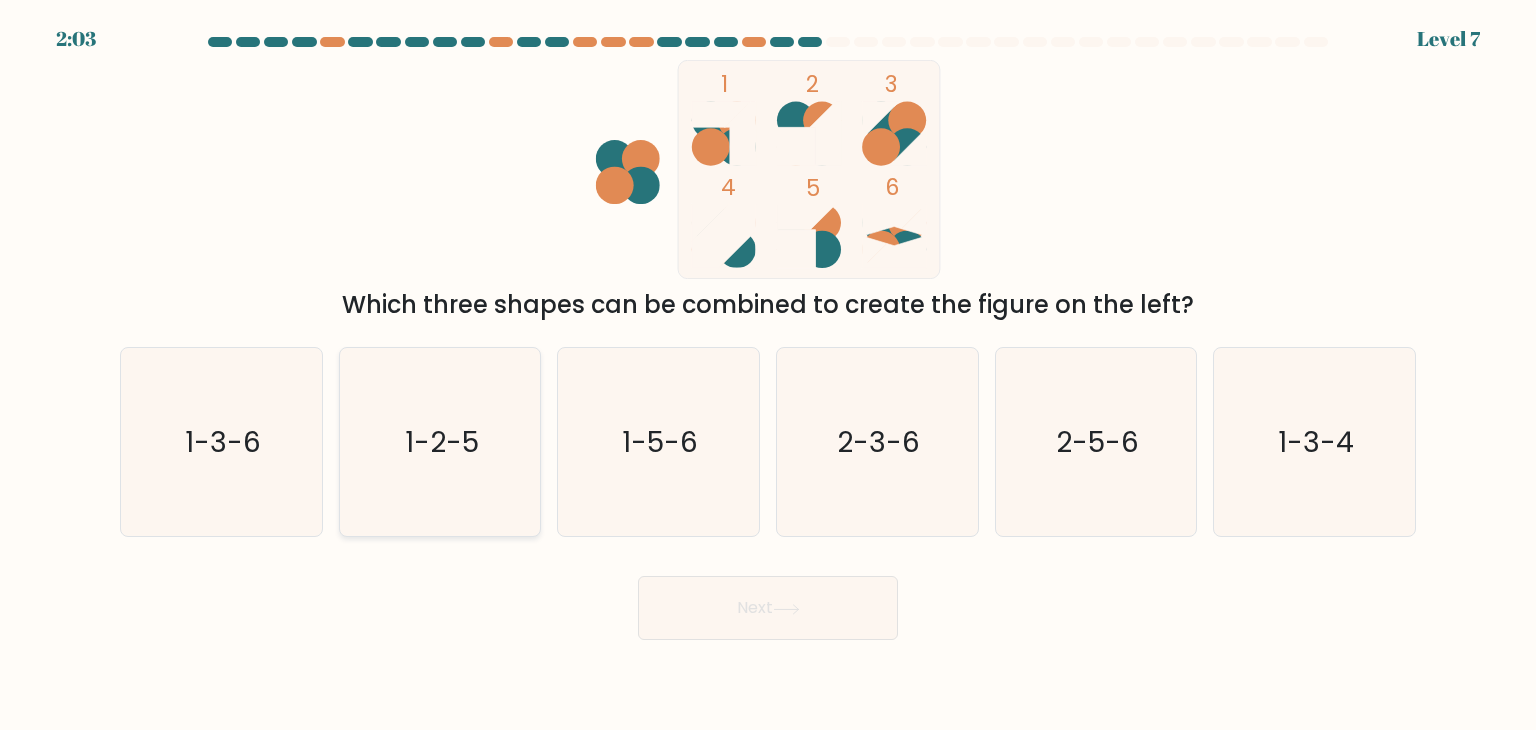 click on "1-2-5" 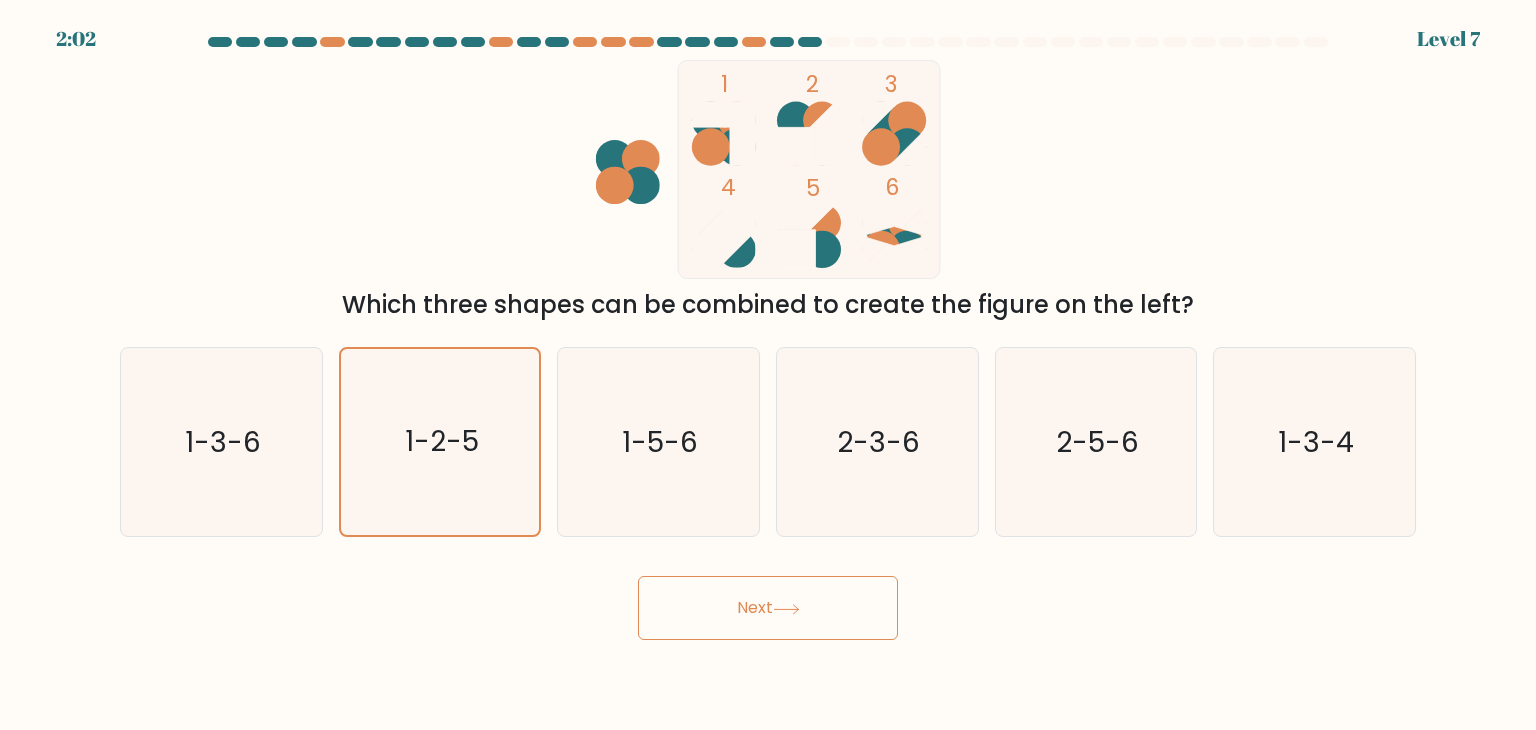 click on "Next" at bounding box center [768, 608] 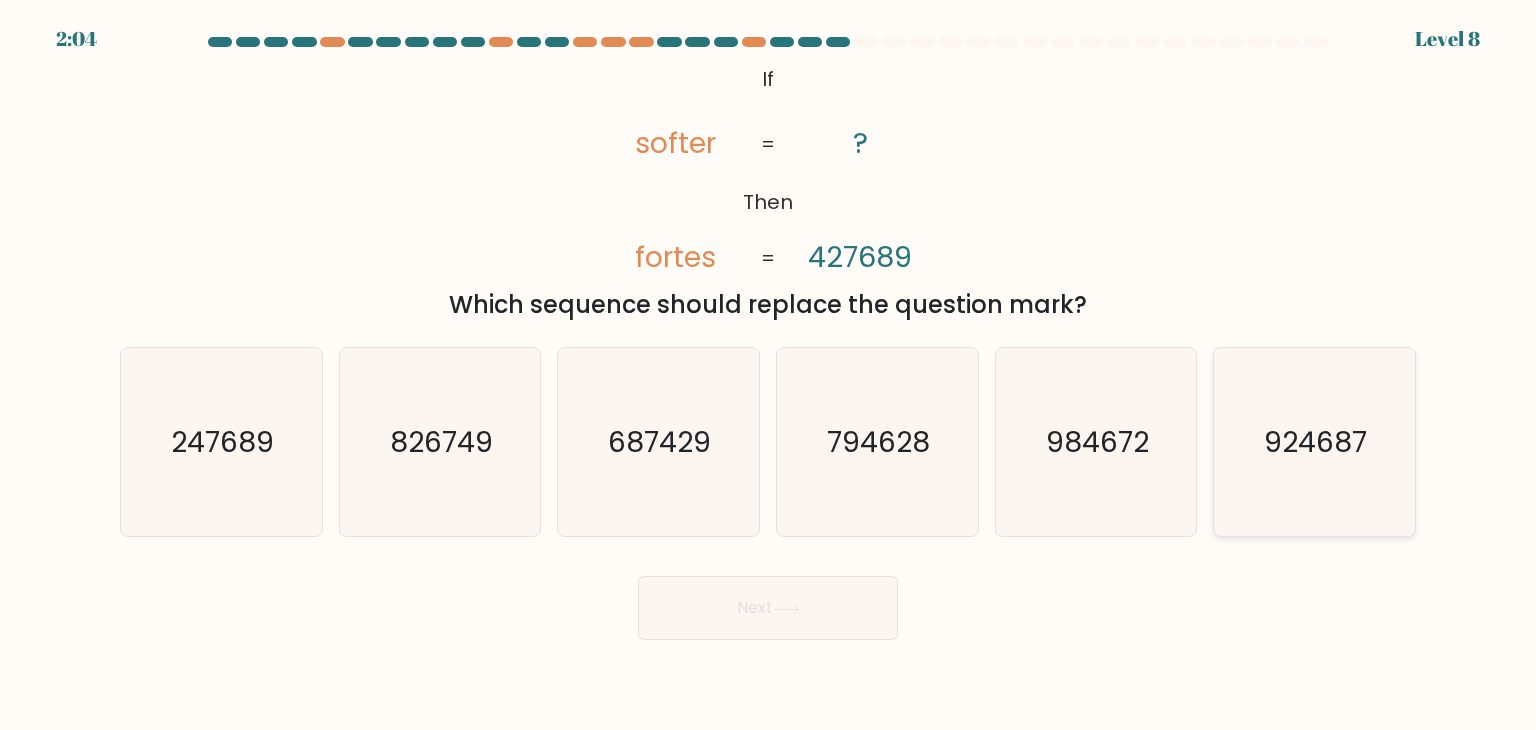 click on "924687" 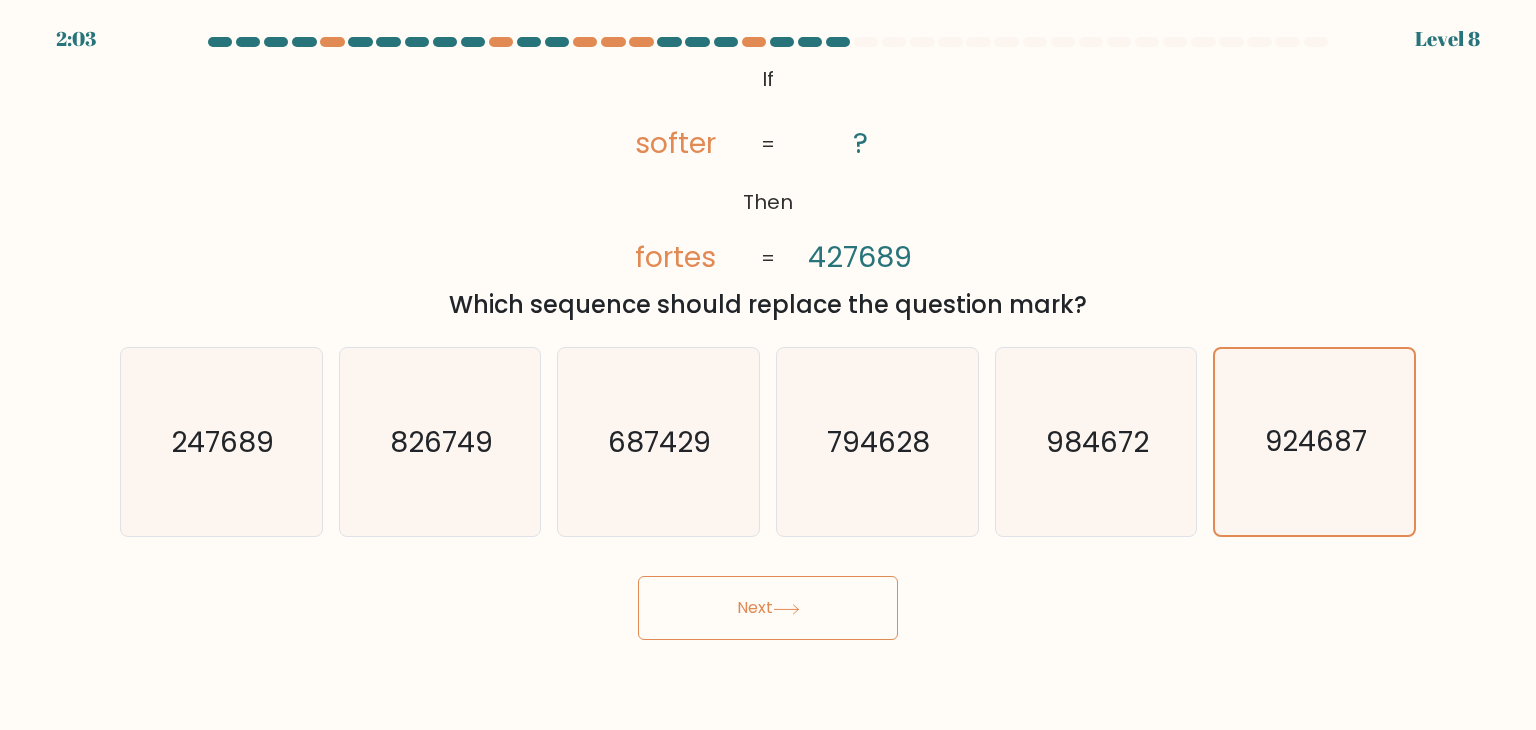 click on "Next" at bounding box center [768, 608] 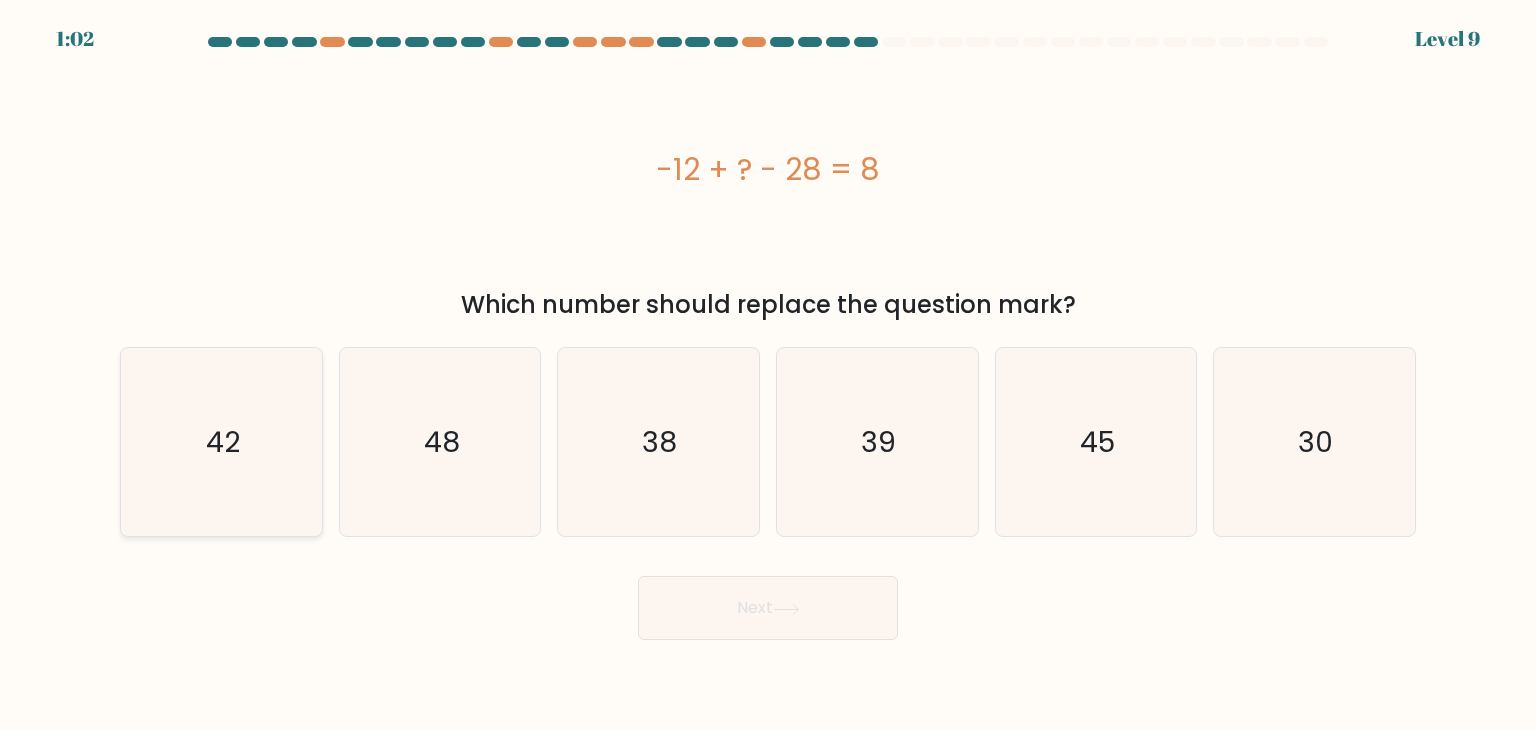 click on "42" 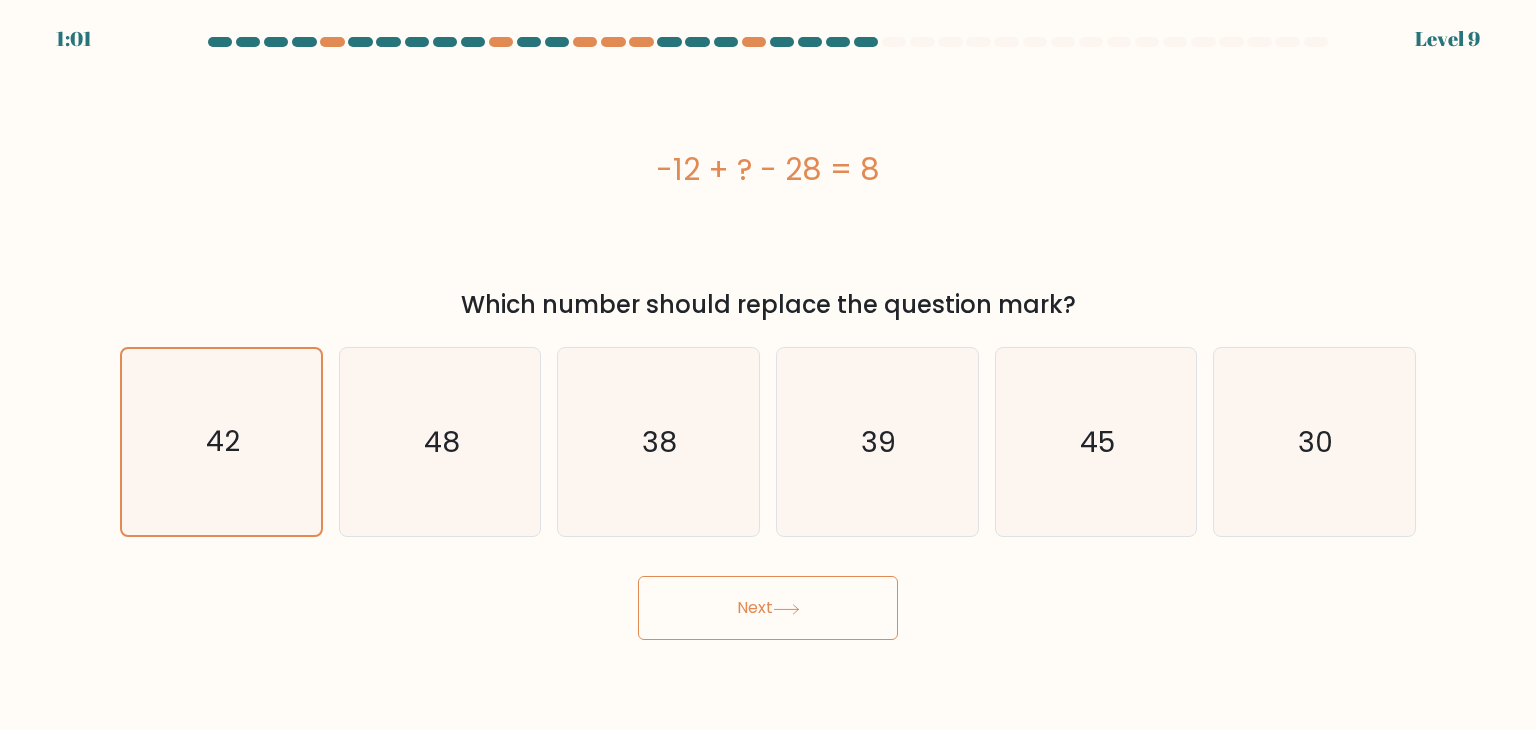 click on "Next" at bounding box center (768, 608) 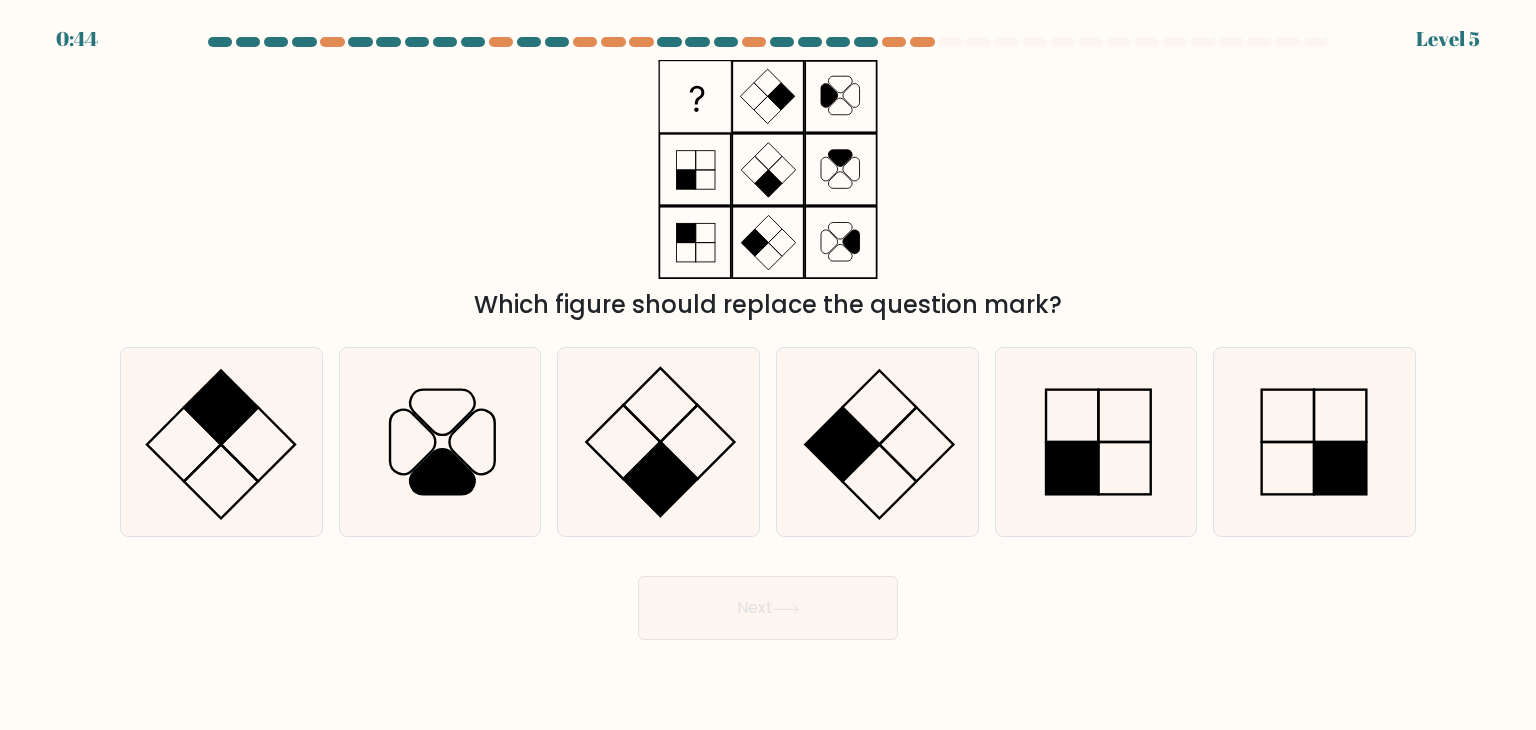 scroll, scrollTop: 0, scrollLeft: 0, axis: both 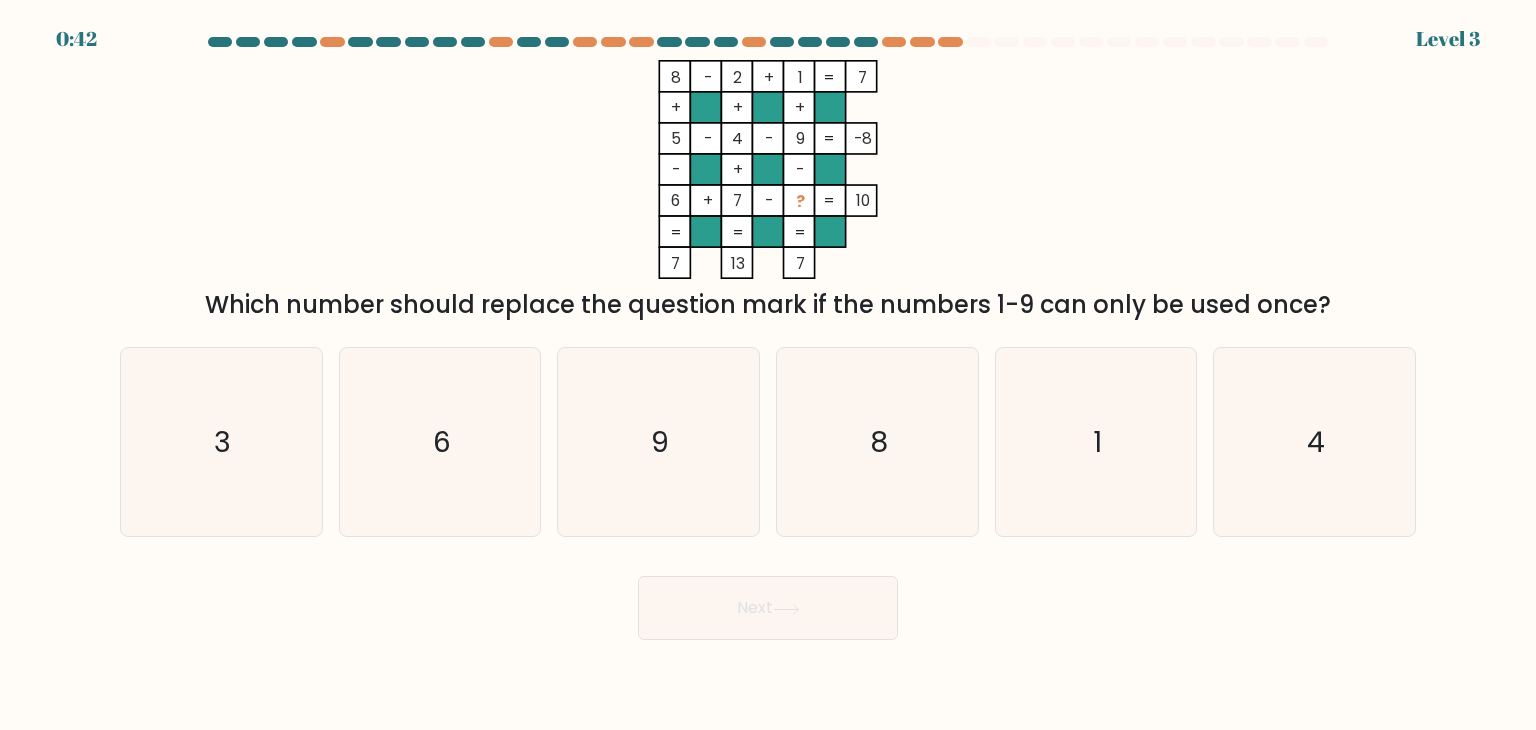 click at bounding box center [768, 46] 